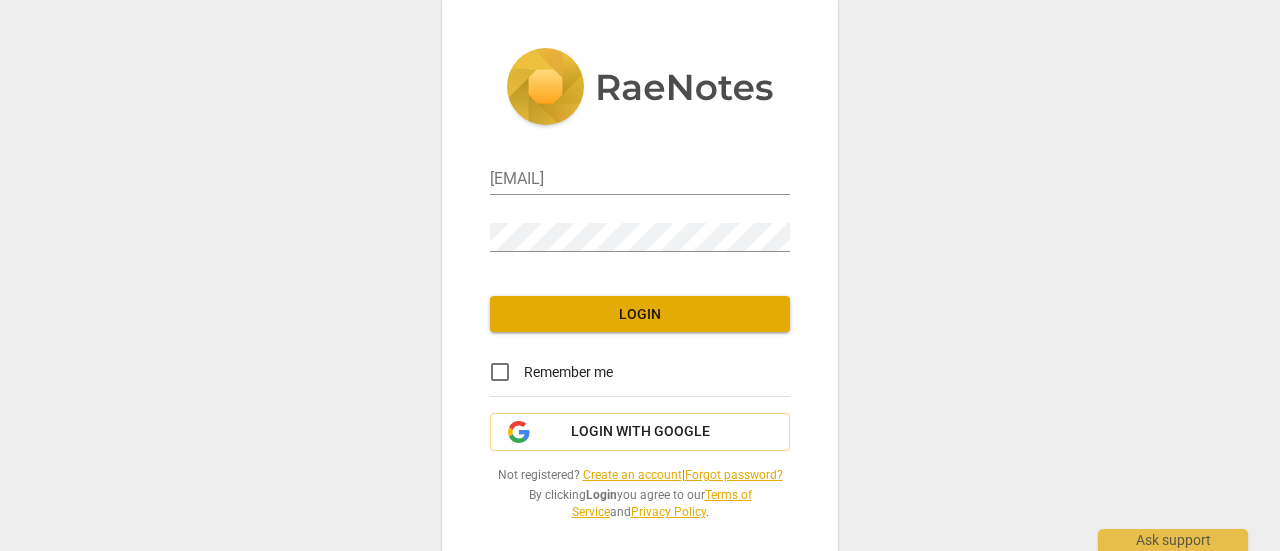 scroll, scrollTop: 0, scrollLeft: 0, axis: both 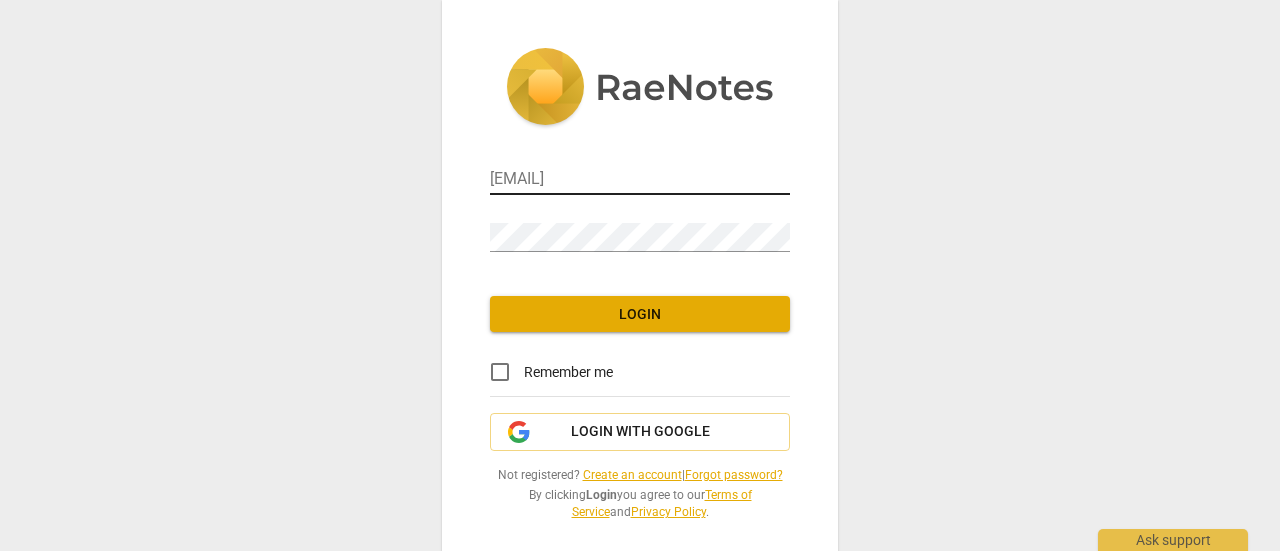 click at bounding box center (640, 180) 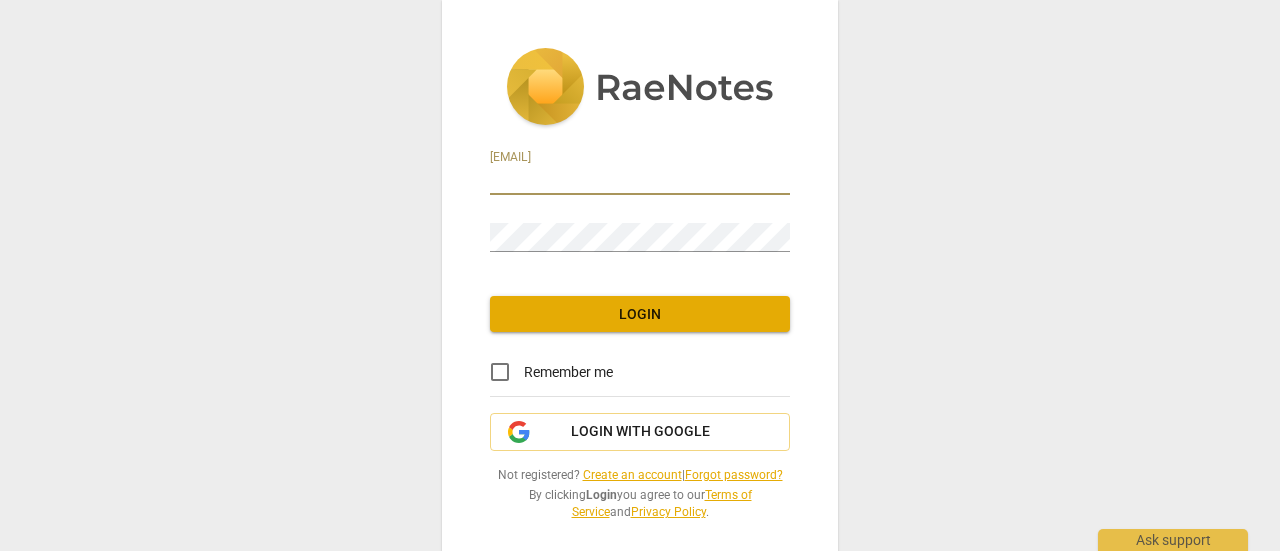 type on "karenschulz@[EXAMPLE.COM].au" 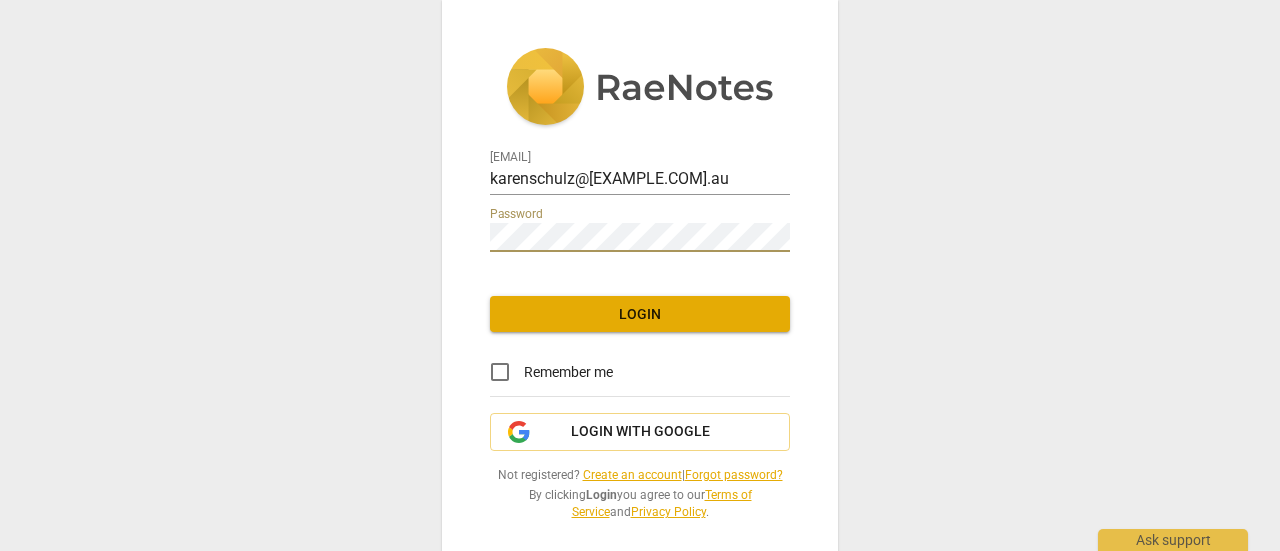 click on "Login" at bounding box center [640, 315] 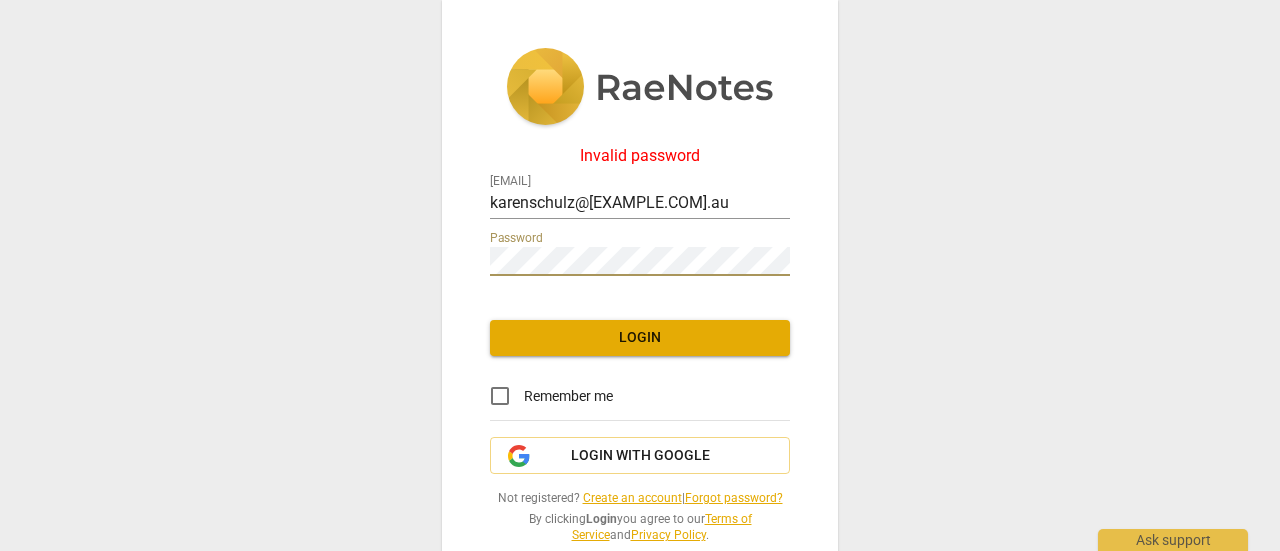 click on "Invalid password [EMAIL] Password Login Remember me Login with Google Not registered?   Create an account    |    Forgot password? By clicking  Login  you agree to our  Terms of Service  and  Privacy Policy ." at bounding box center [640, 296] 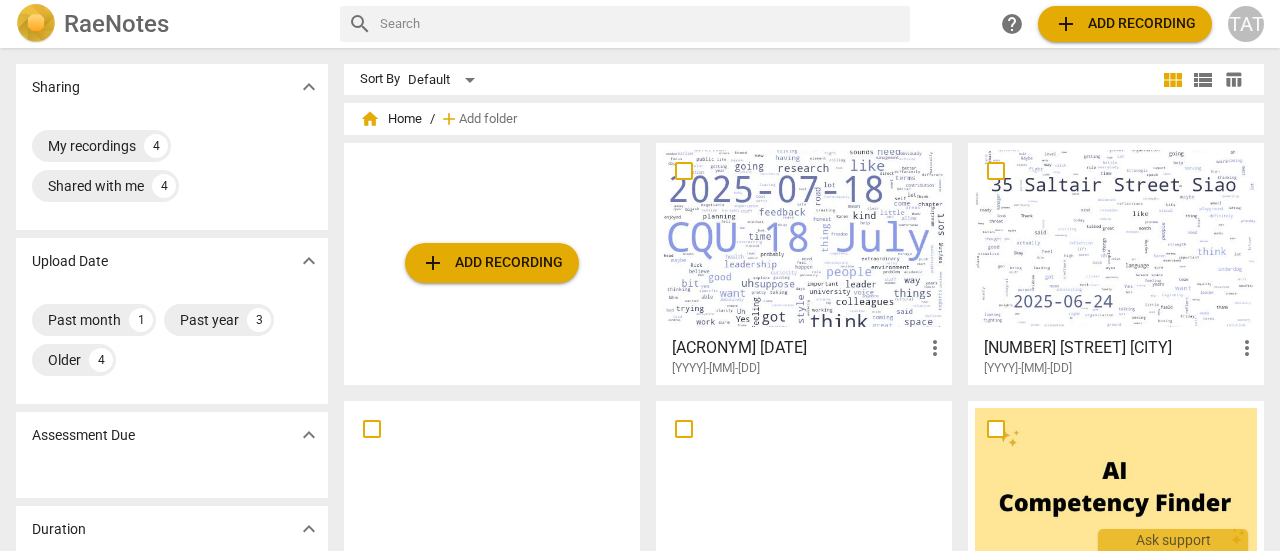 click on "add   Add recording" at bounding box center (492, 263) 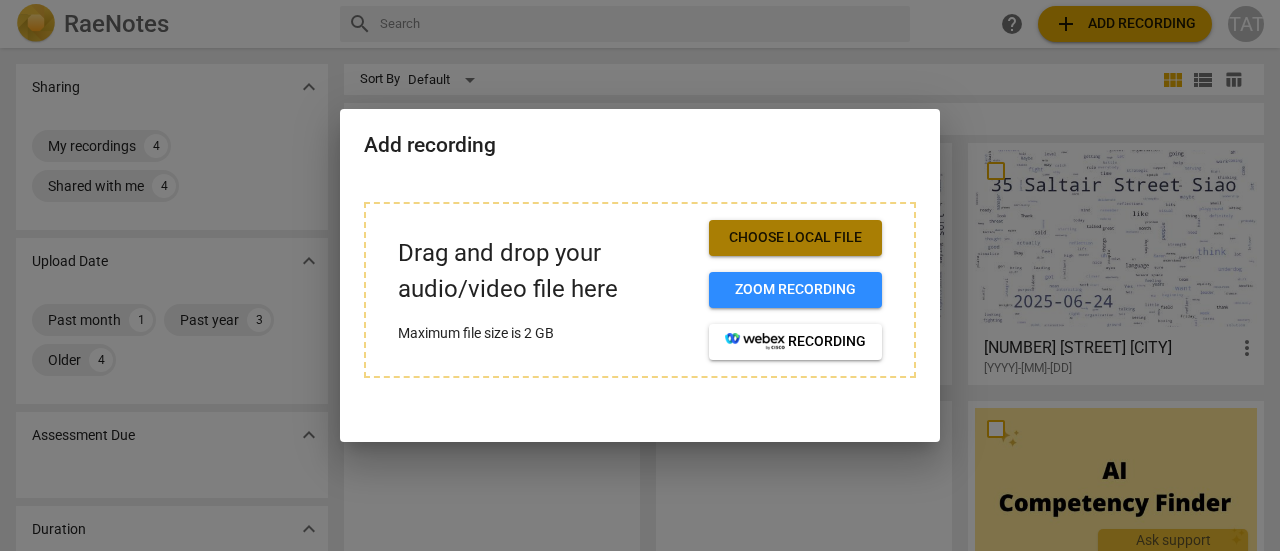 click on "Choose local file" at bounding box center (795, 238) 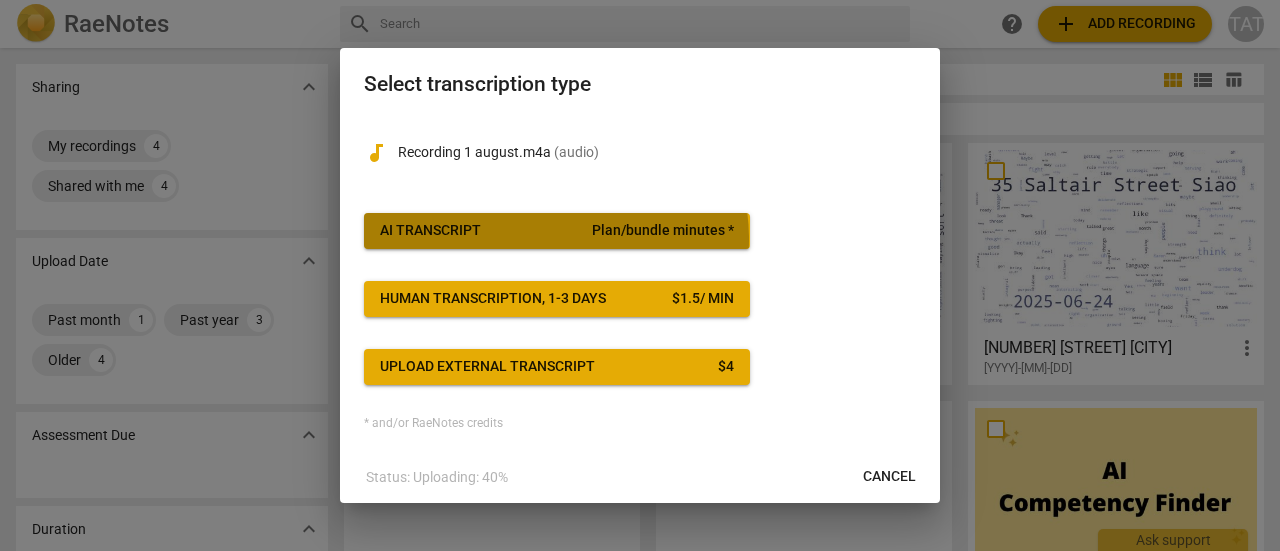 click on "AI Transcript Plan/bundle minutes *" at bounding box center [557, 231] 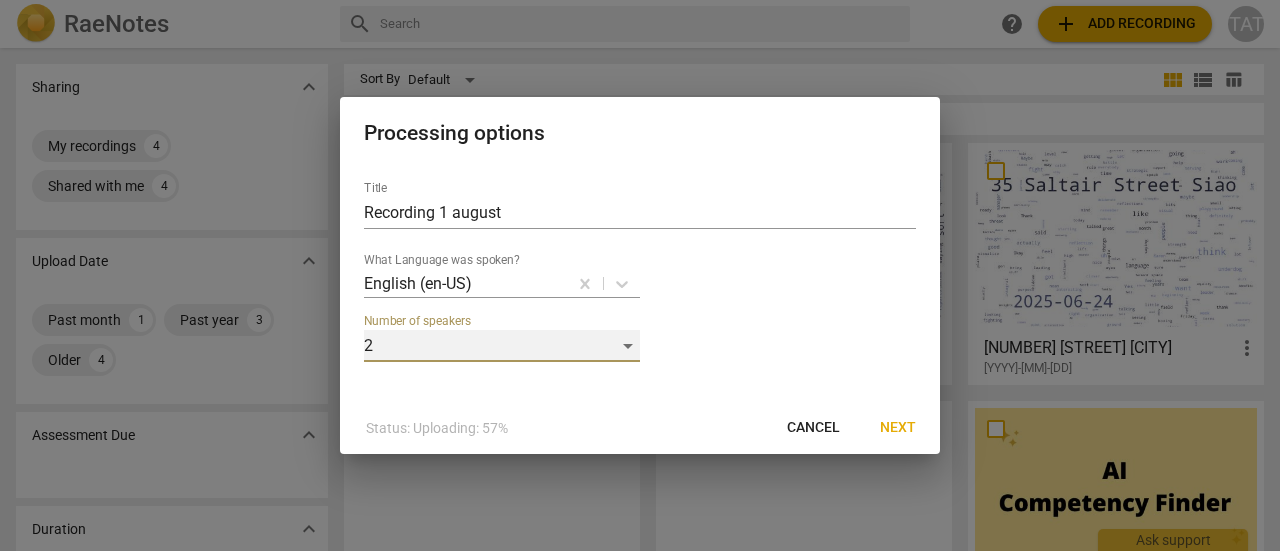 click on "2" at bounding box center [502, 346] 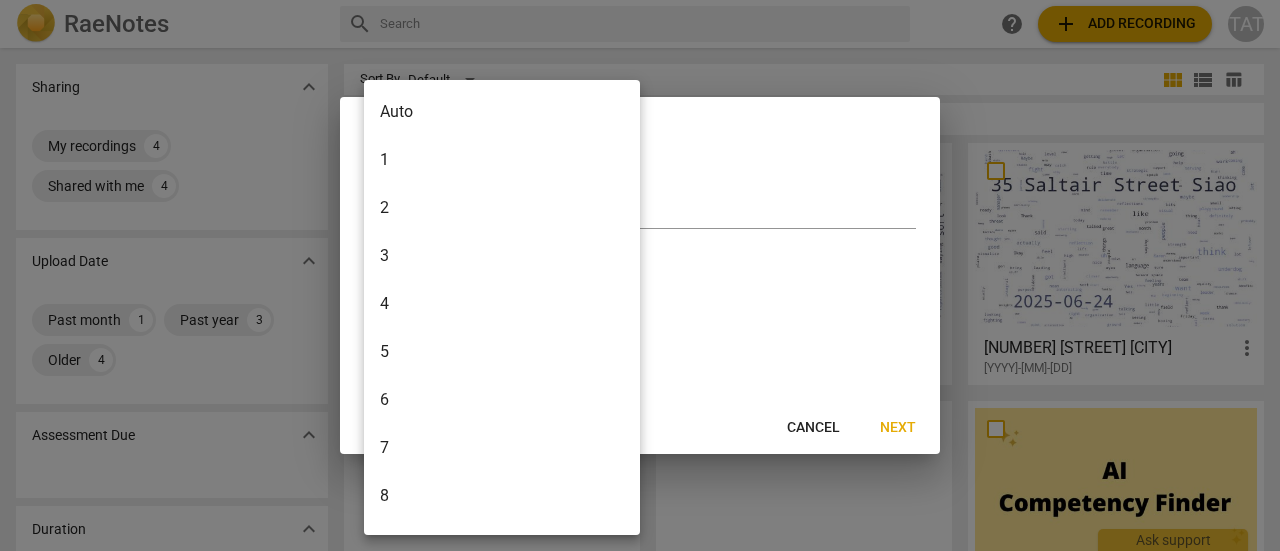 click on "2" at bounding box center [505, 208] 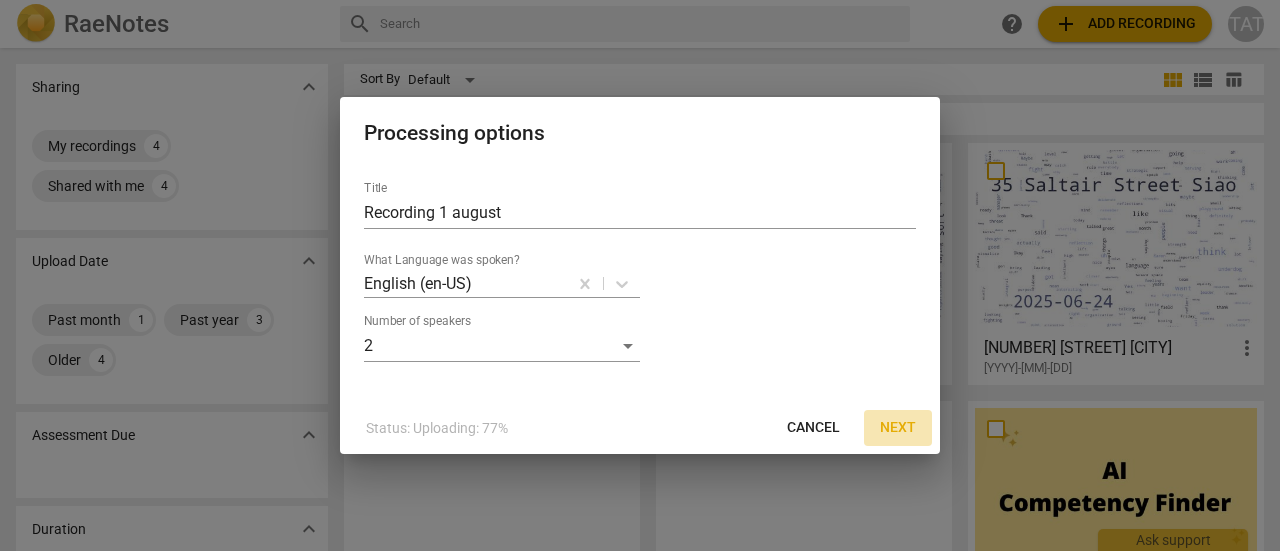 click on "Next" at bounding box center (898, 428) 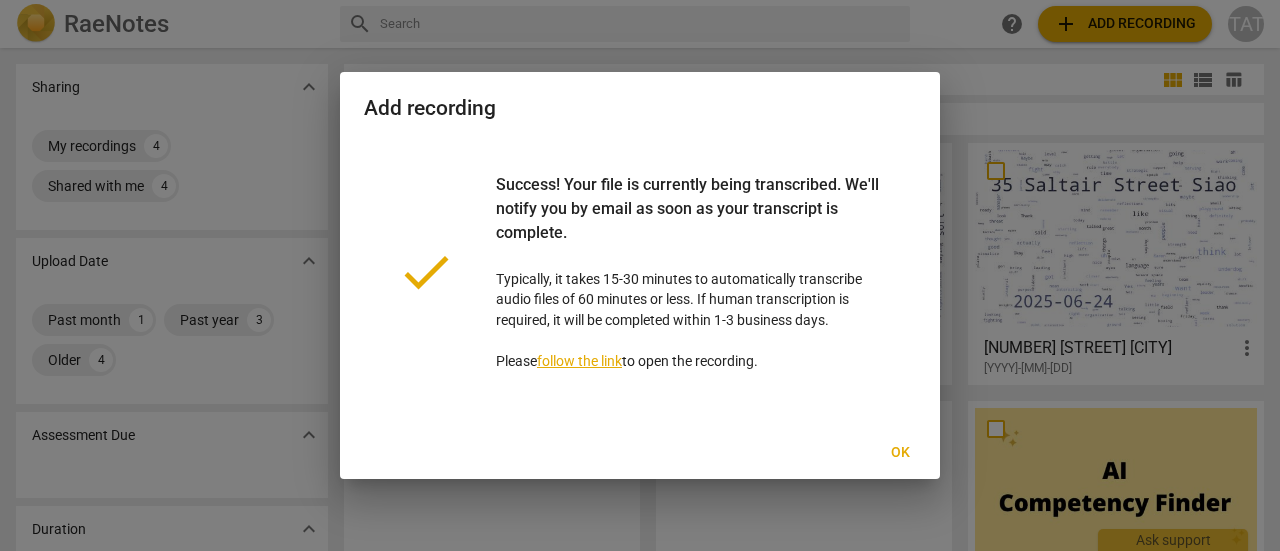 click on "Ok" at bounding box center [900, 453] 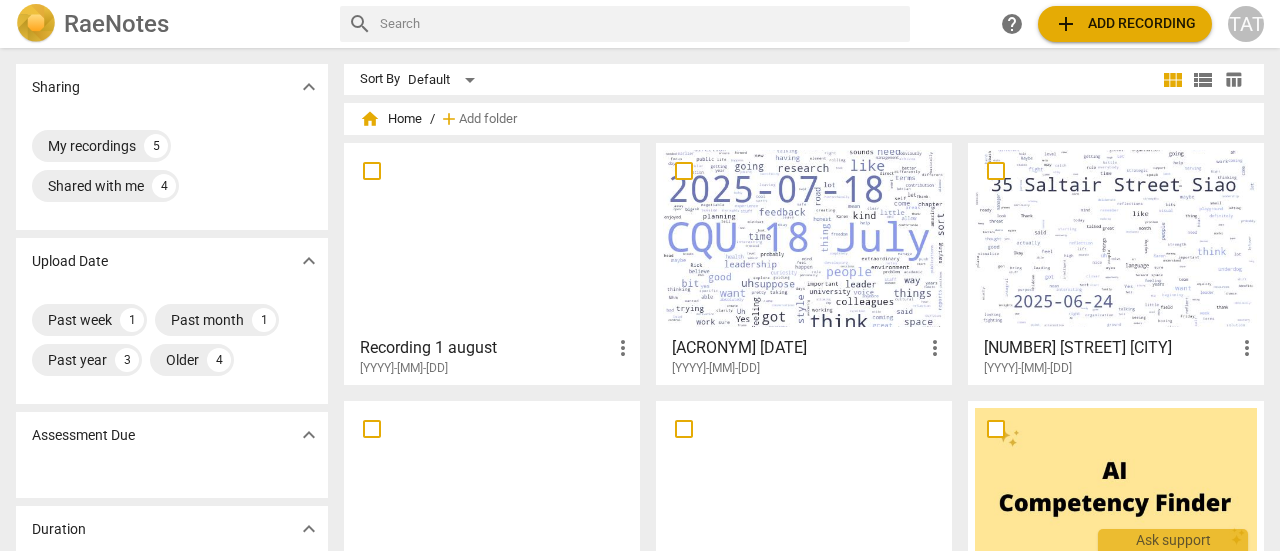 click at bounding box center (804, 238) 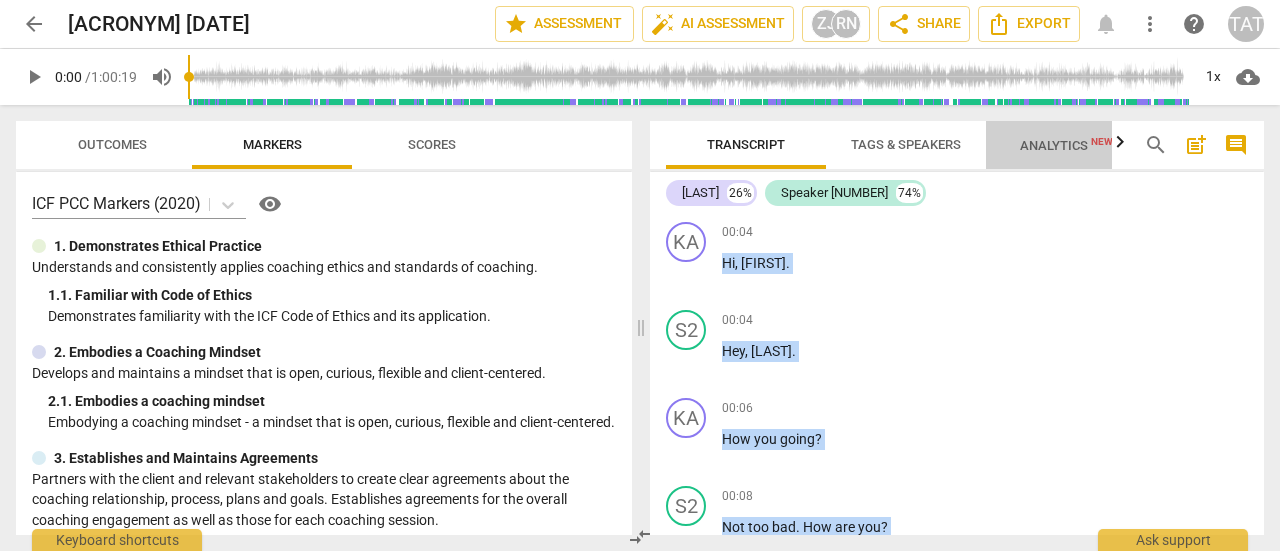 click on "Analytics   New" at bounding box center [1066, 145] 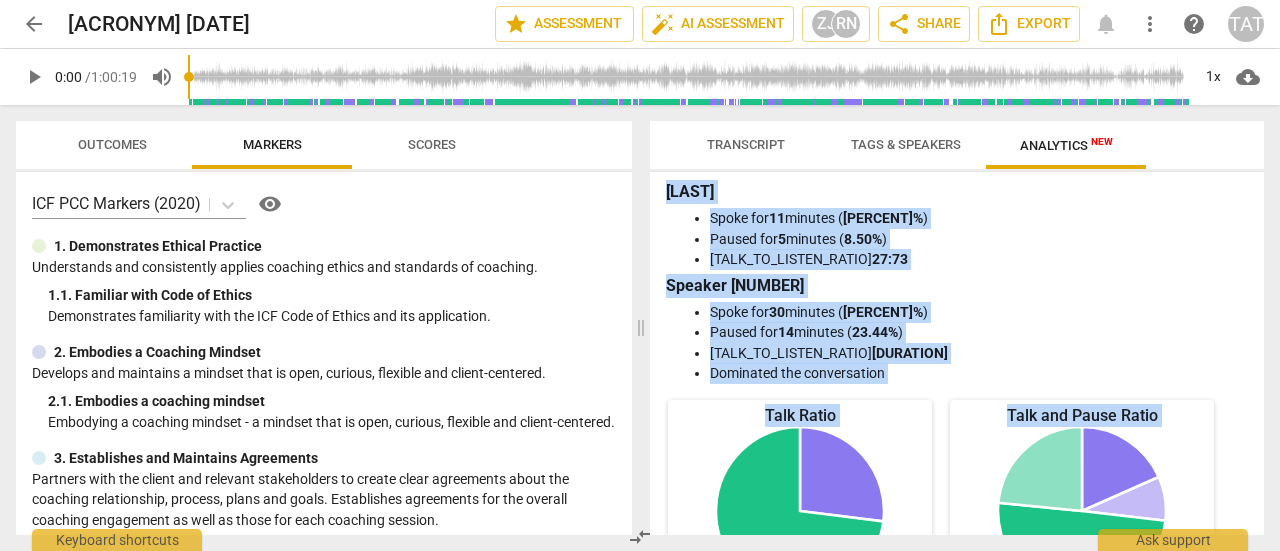 scroll, scrollTop: 0, scrollLeft: 0, axis: both 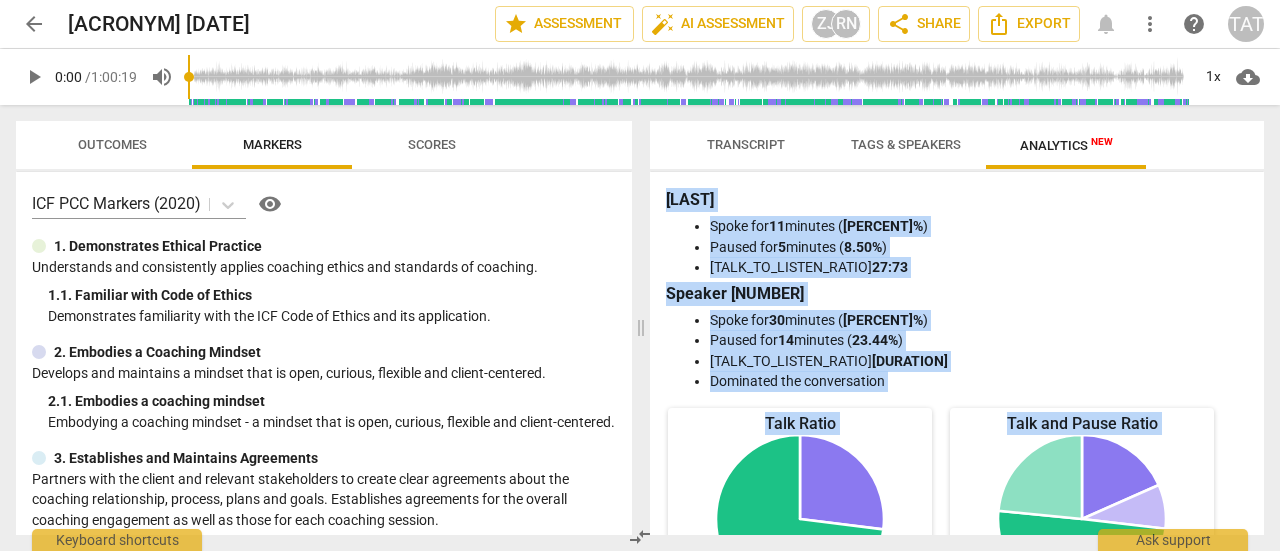click on "Tags & Speakers" at bounding box center [906, 144] 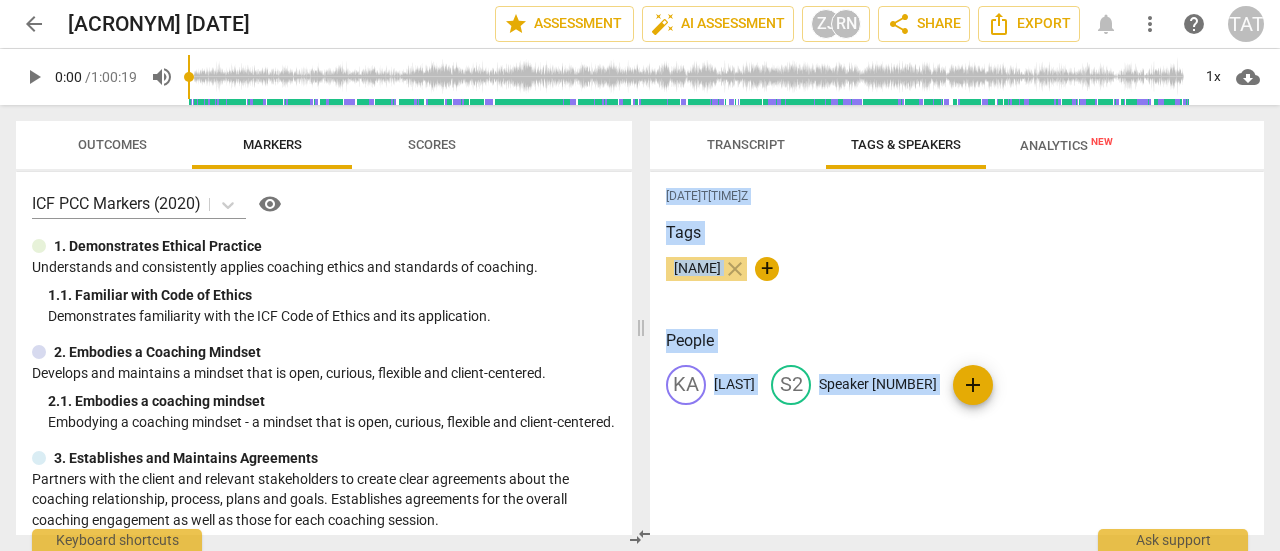 click on "Transcript" at bounding box center (746, 144) 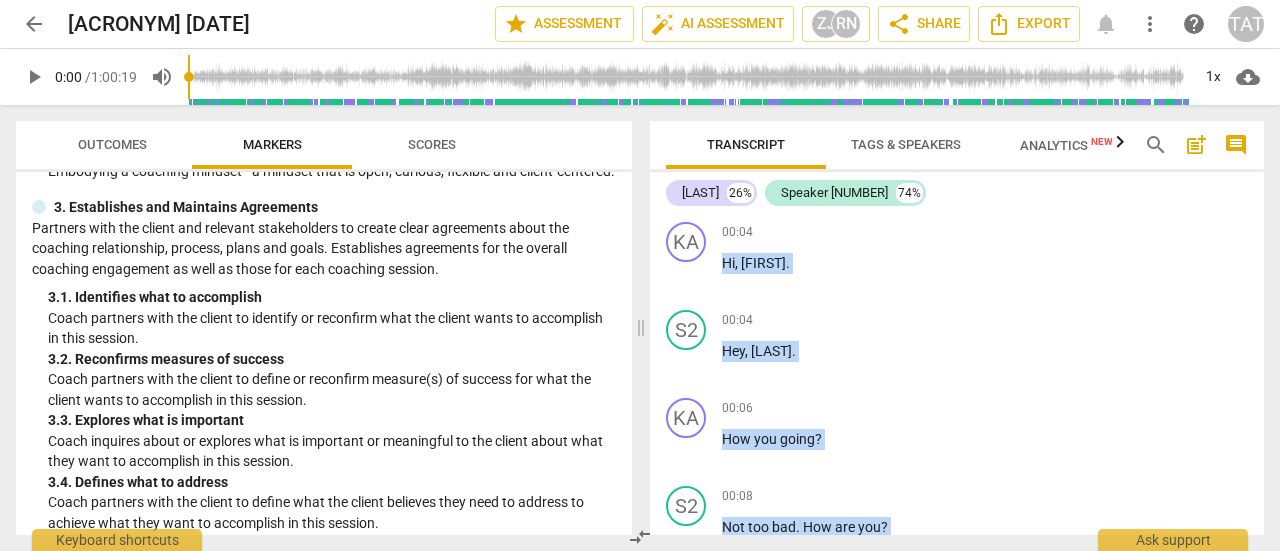 scroll, scrollTop: 300, scrollLeft: 0, axis: vertical 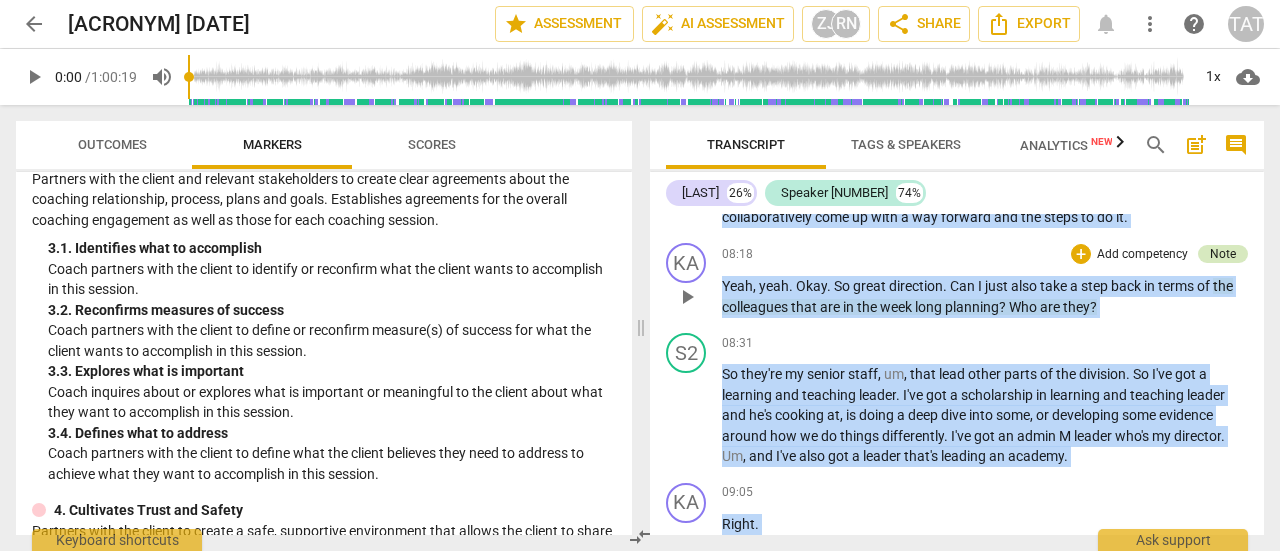 click on "Note" at bounding box center [1223, 254] 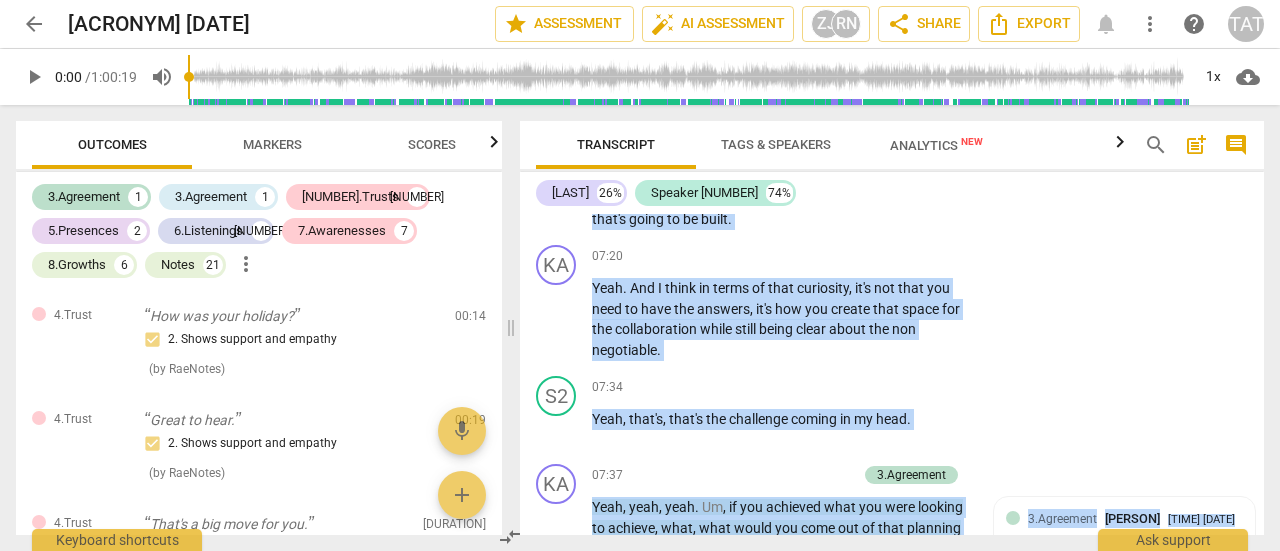 scroll, scrollTop: 4693, scrollLeft: 0, axis: vertical 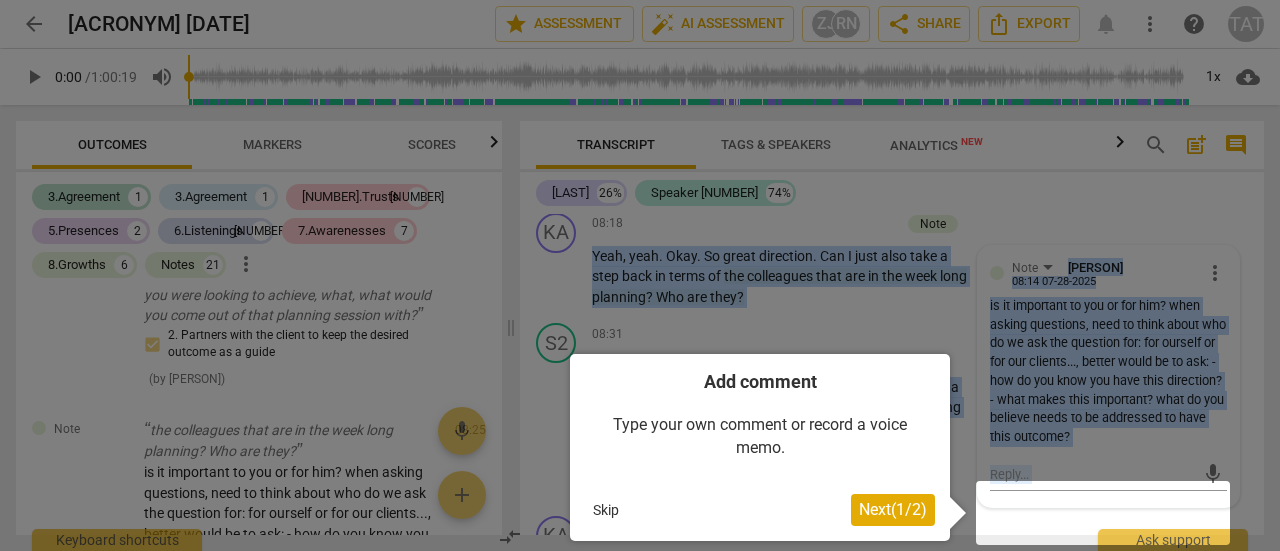 click on "Skip" at bounding box center (606, 510) 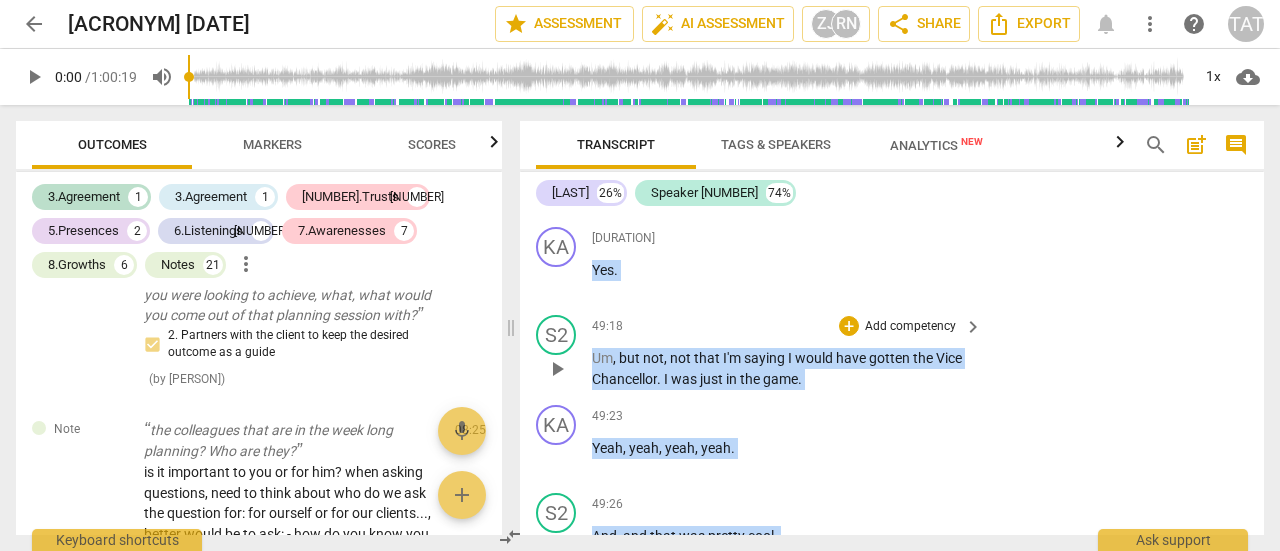 scroll, scrollTop: 21893, scrollLeft: 0, axis: vertical 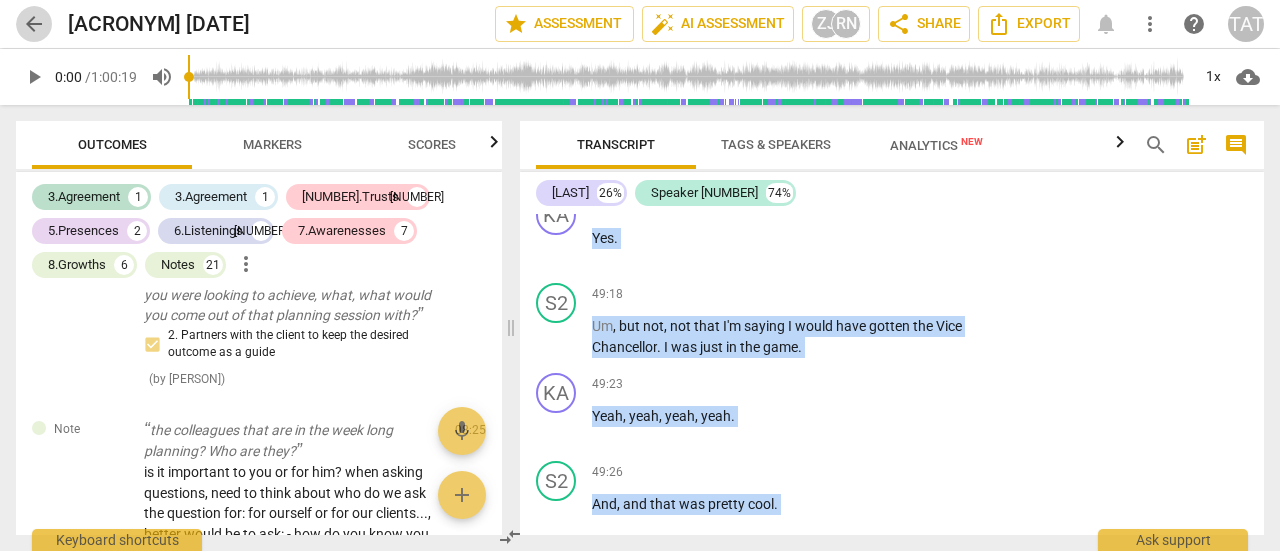 click on "arrow_back" at bounding box center (34, 24) 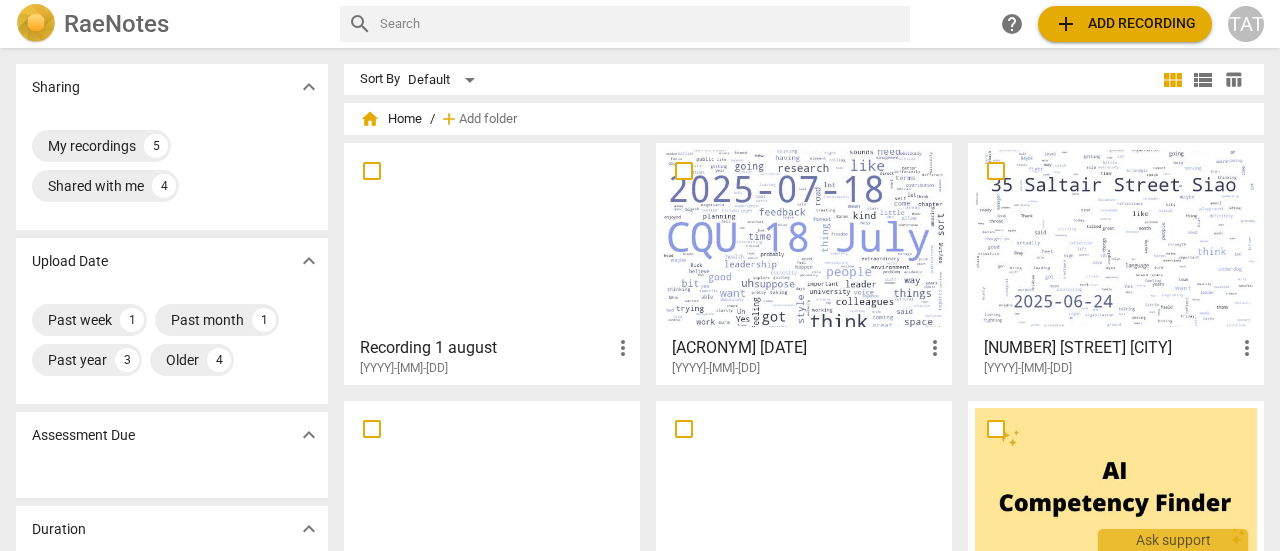 click at bounding box center (492, 238) 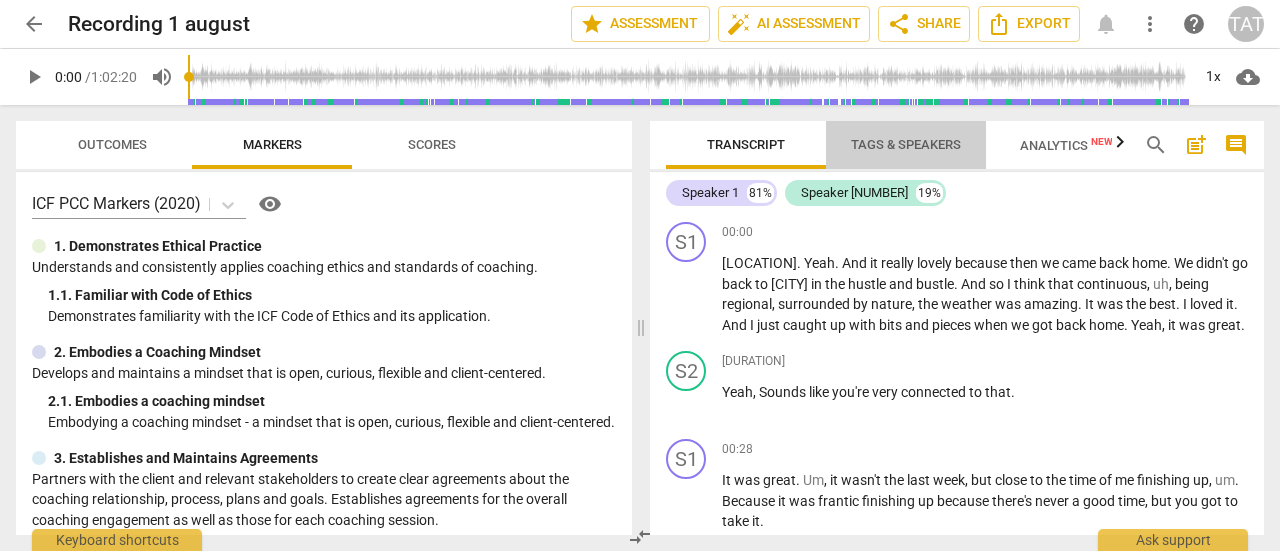 click on "Tags & Speakers" at bounding box center (906, 144) 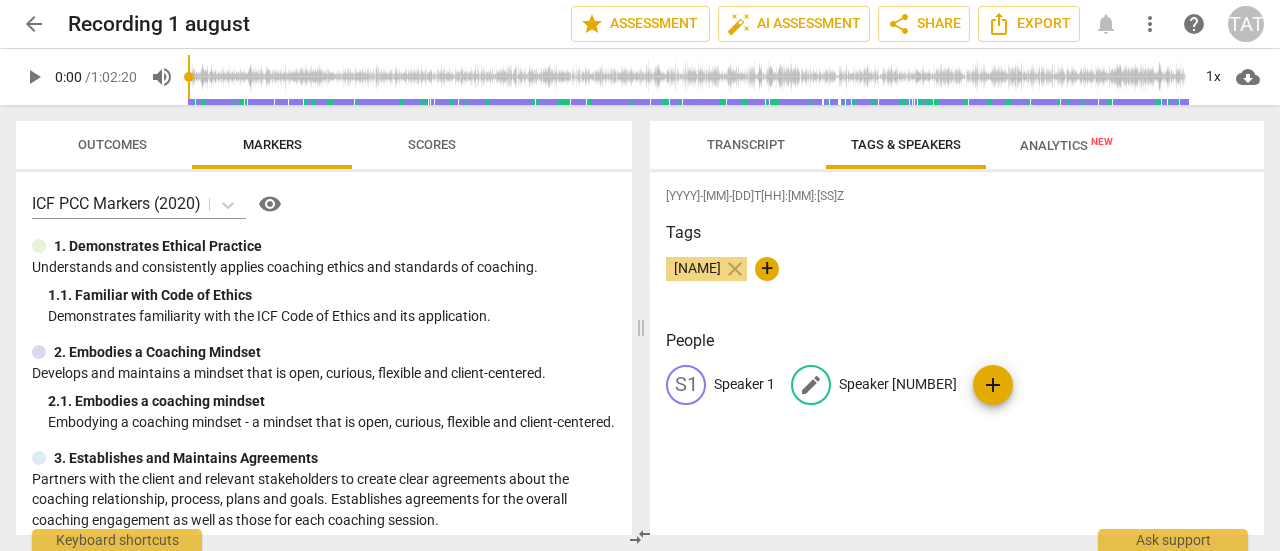 click on "Speaker [NUMBER]" at bounding box center [898, 384] 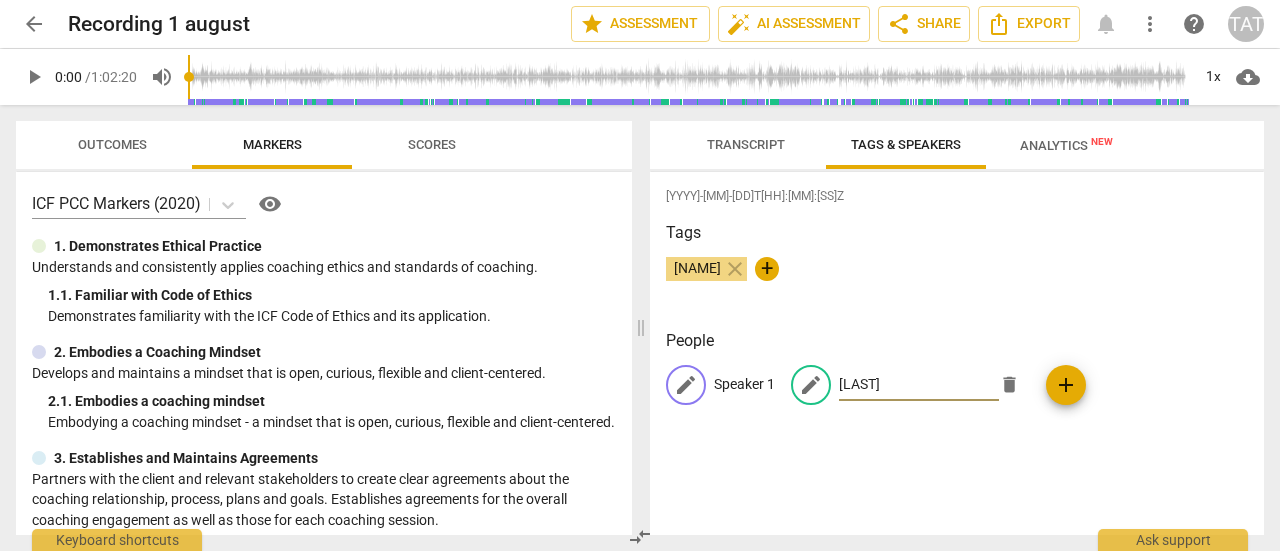 type on "[LAST]" 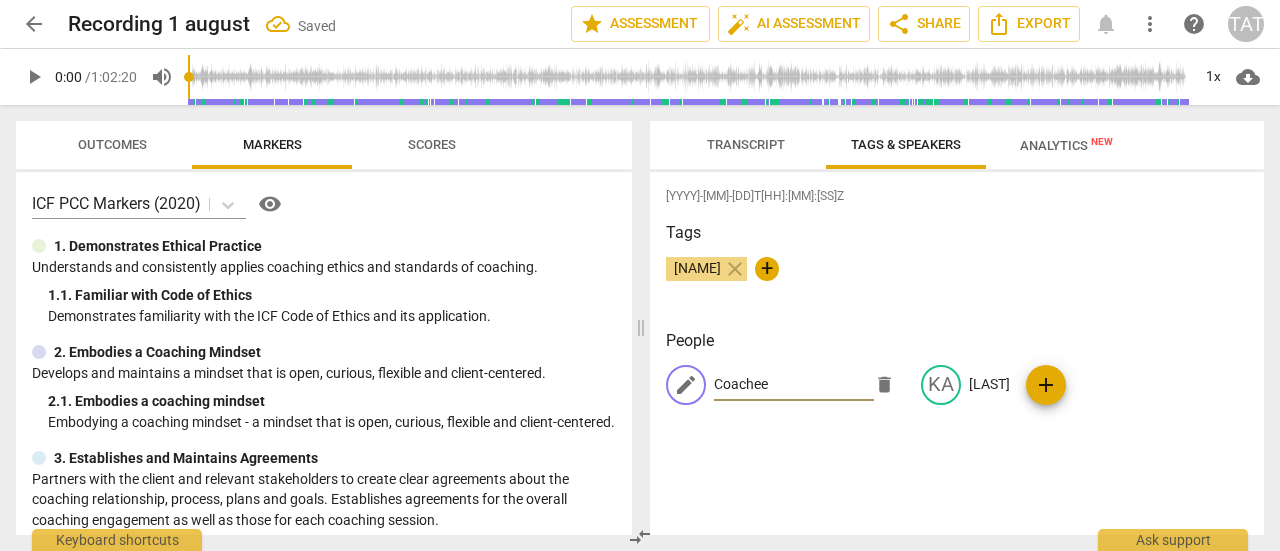 type on "Coachee" 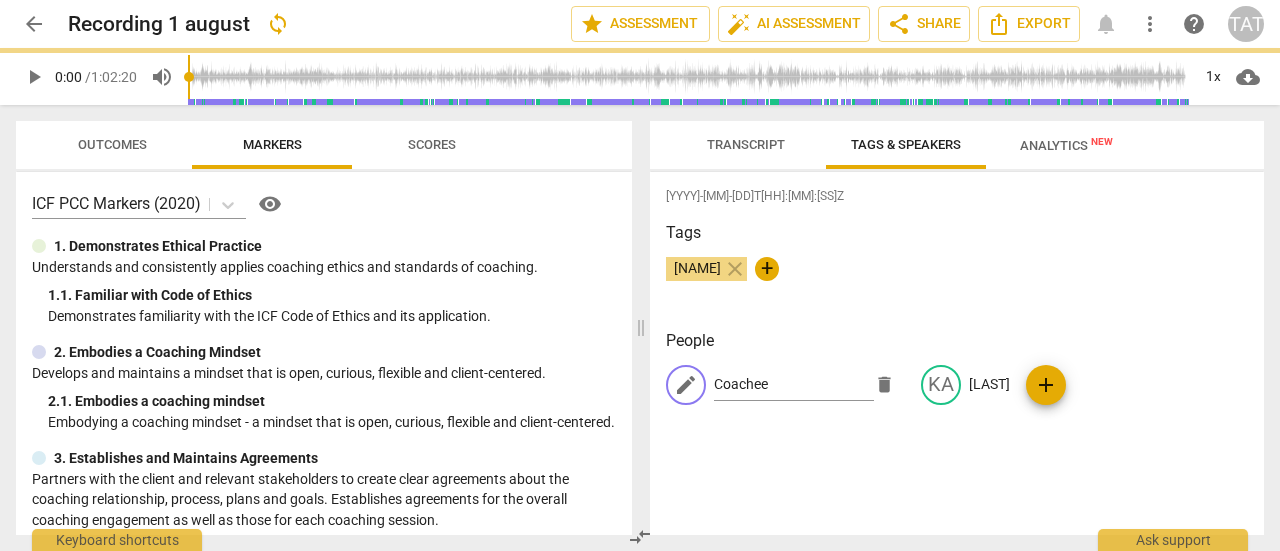 click on "Transcript" at bounding box center [746, 144] 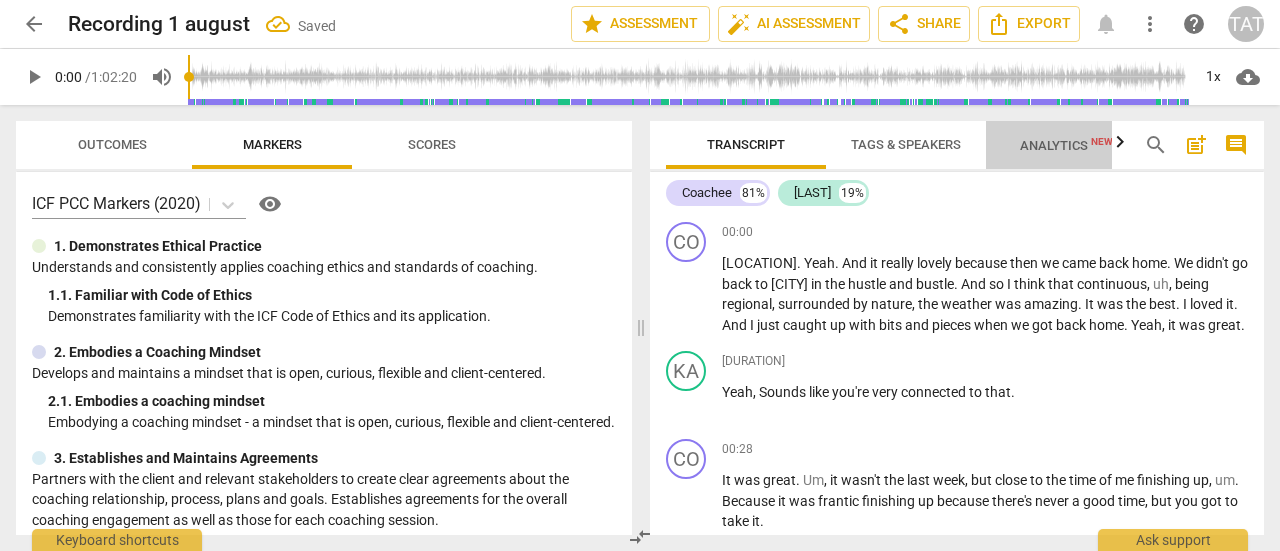 click on "Analytics   New" at bounding box center [1066, 145] 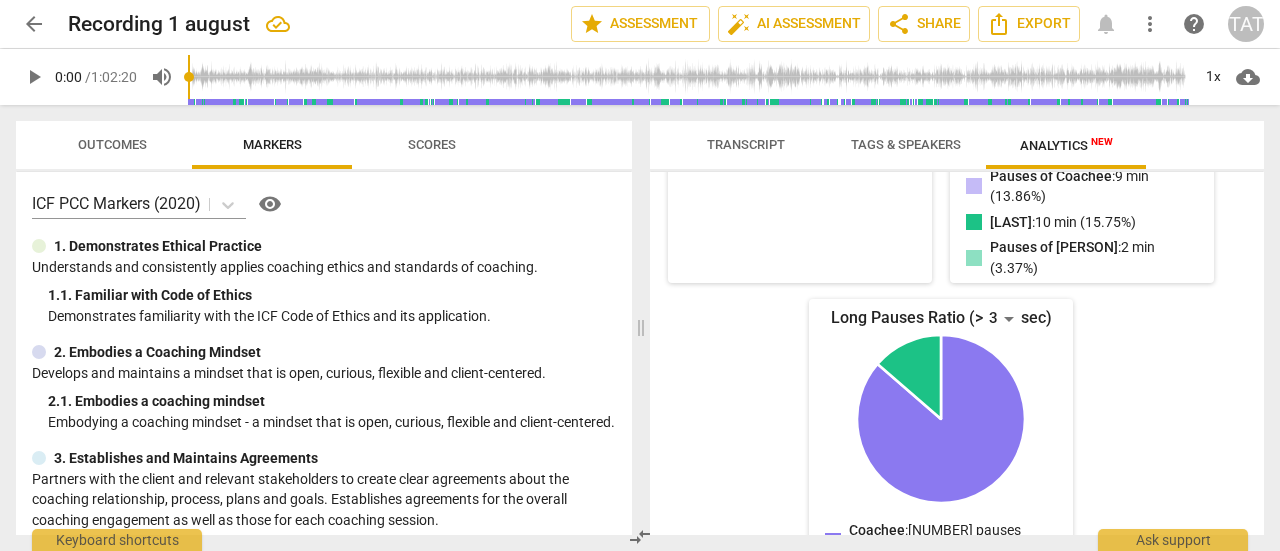 scroll, scrollTop: 0, scrollLeft: 0, axis: both 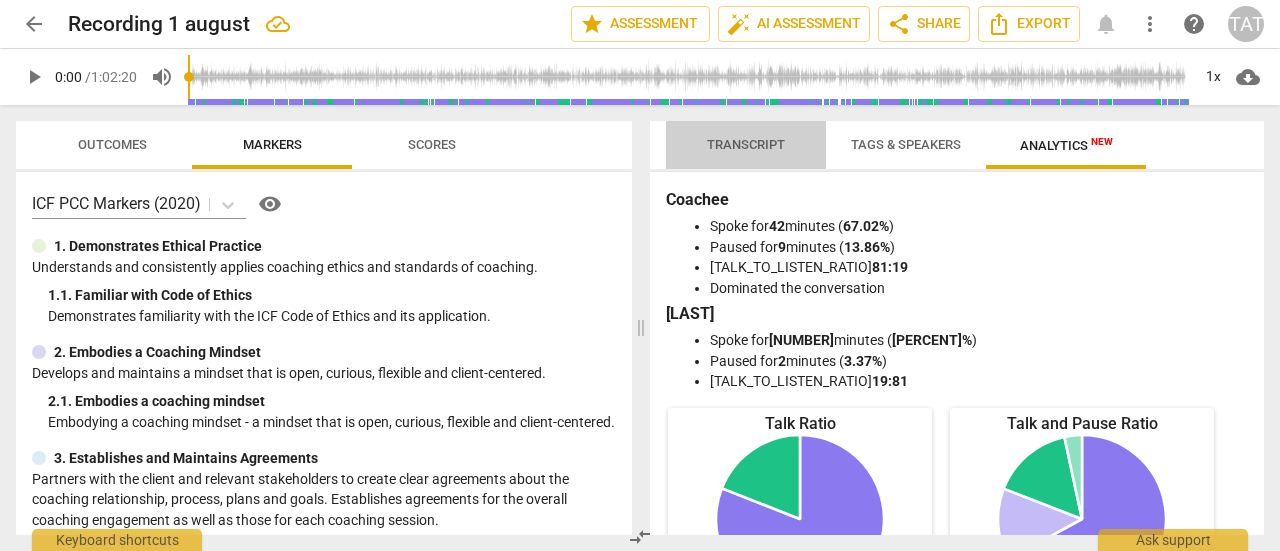 click on "Transcript" at bounding box center [746, 144] 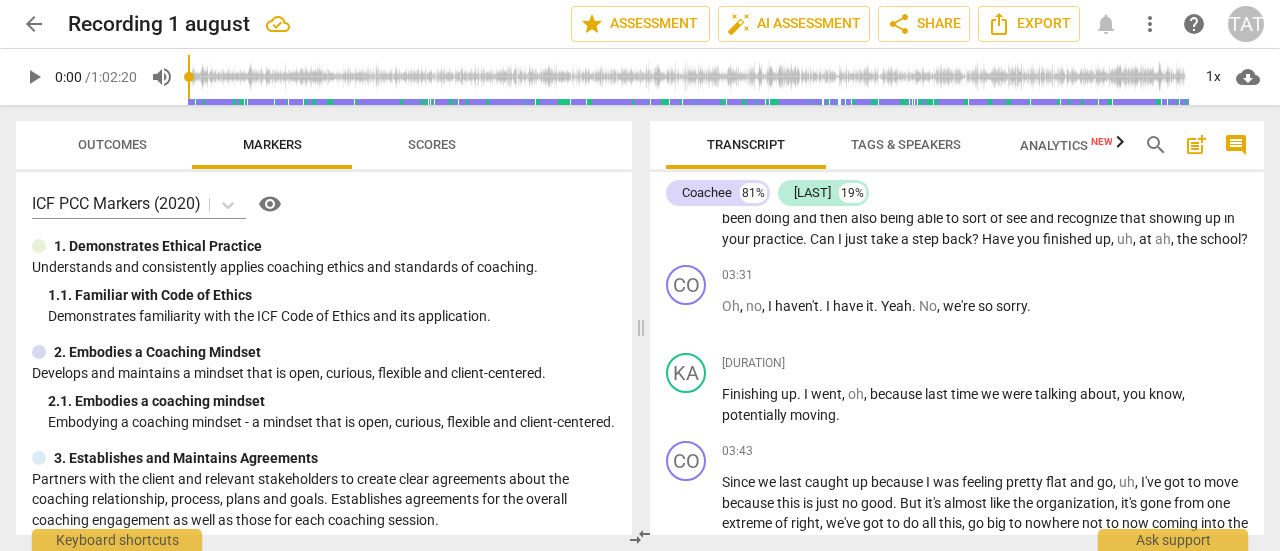 scroll, scrollTop: 1500, scrollLeft: 0, axis: vertical 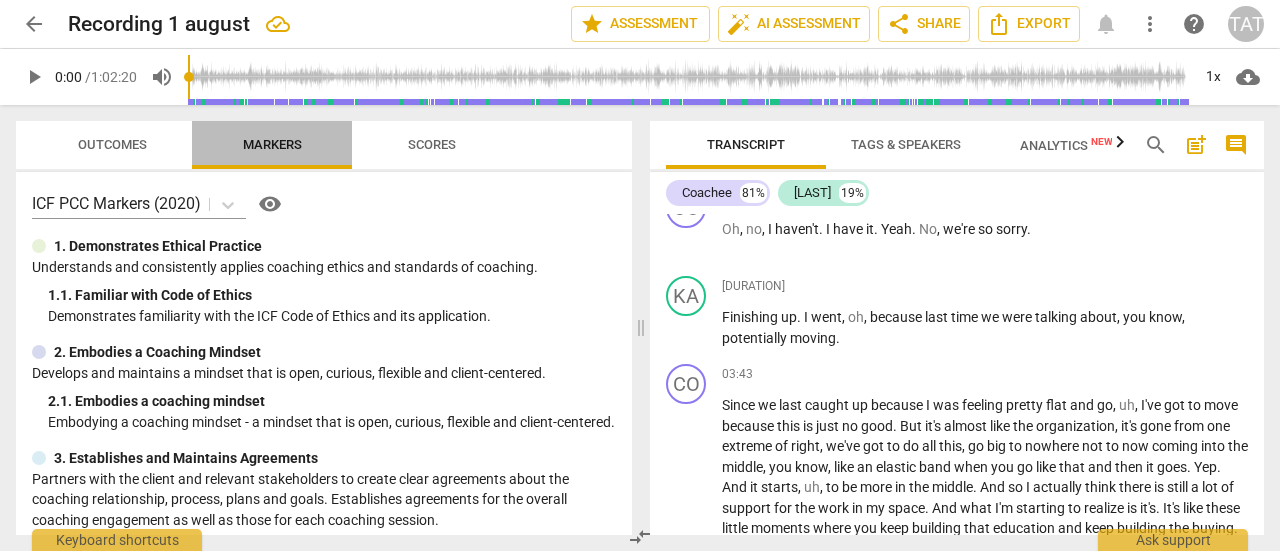 click on "Markers" at bounding box center [272, 144] 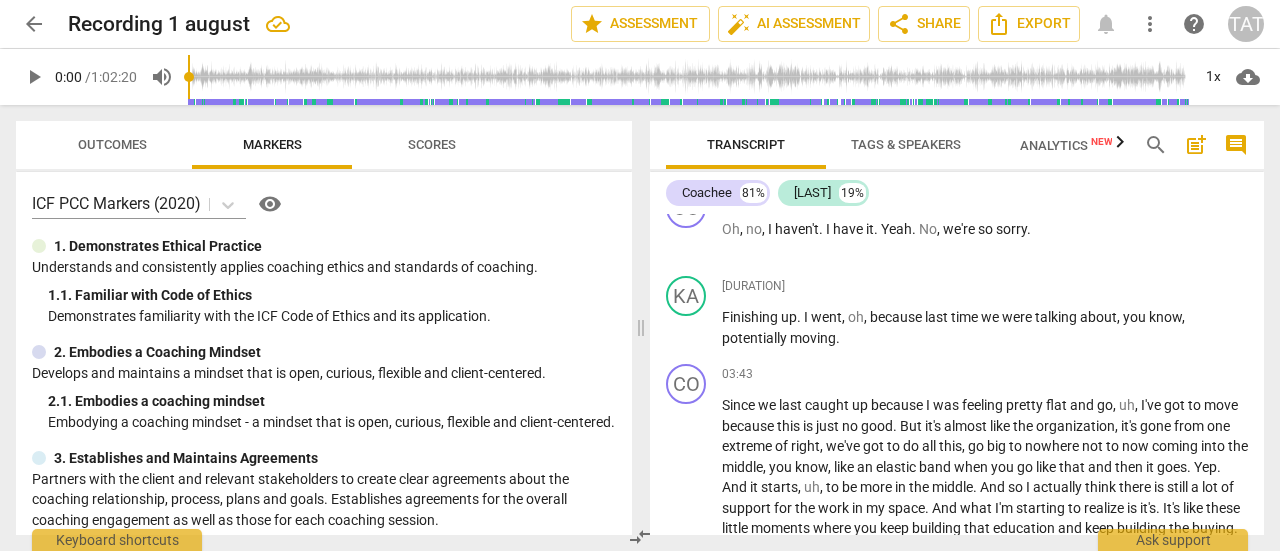 click on "Outcomes" at bounding box center (112, 145) 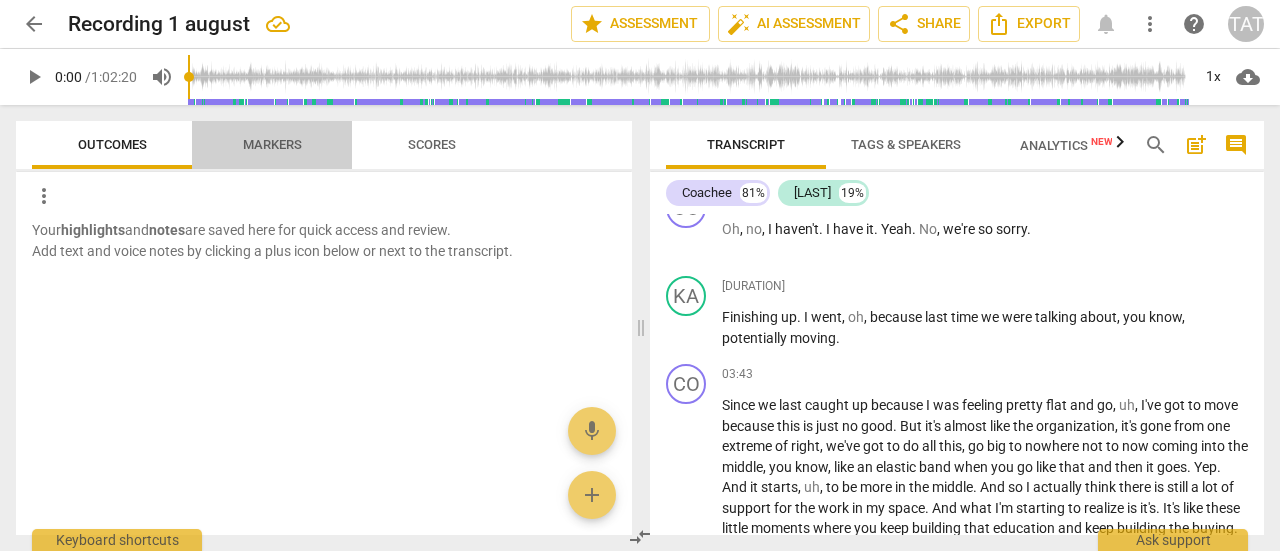 click on "Markers" at bounding box center (272, 144) 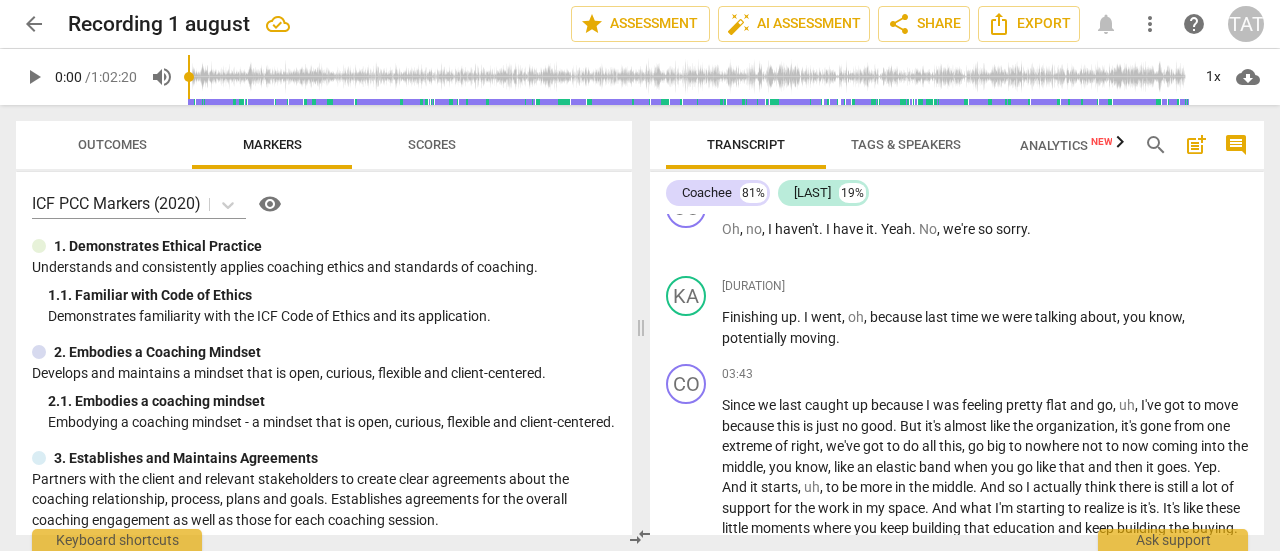 click on "Scores" at bounding box center [432, 144] 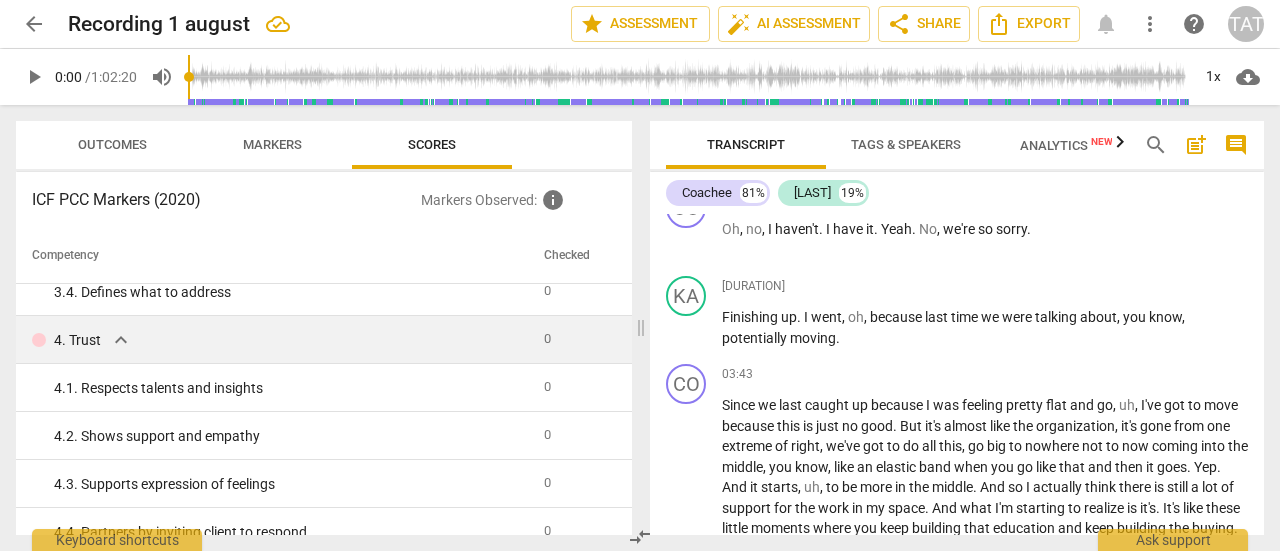 scroll, scrollTop: 0, scrollLeft: 0, axis: both 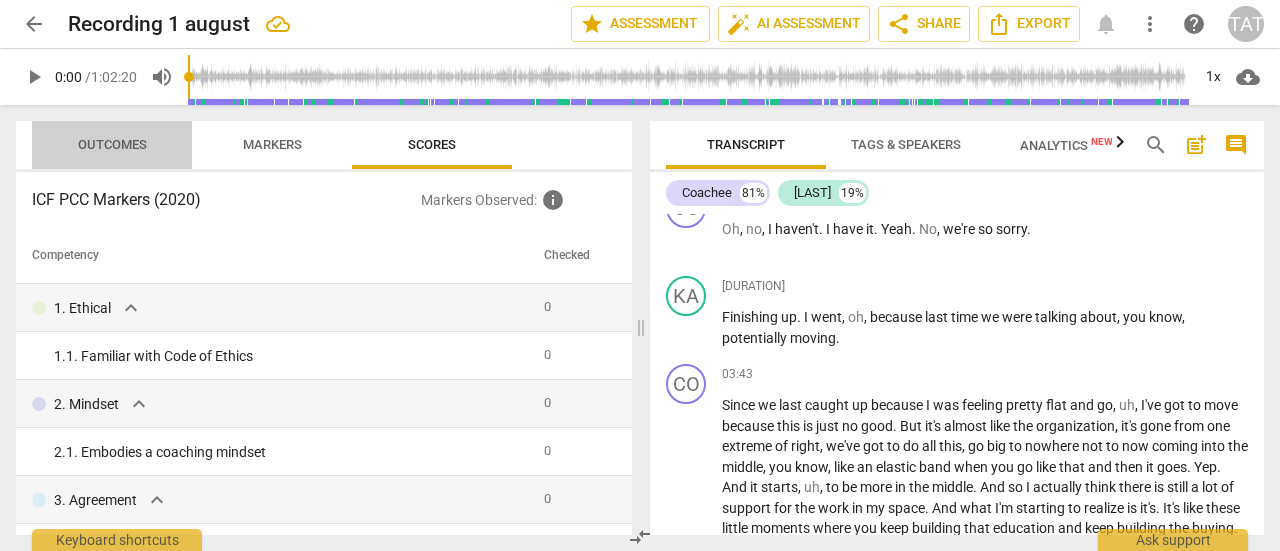 click on "Outcomes" at bounding box center [112, 145] 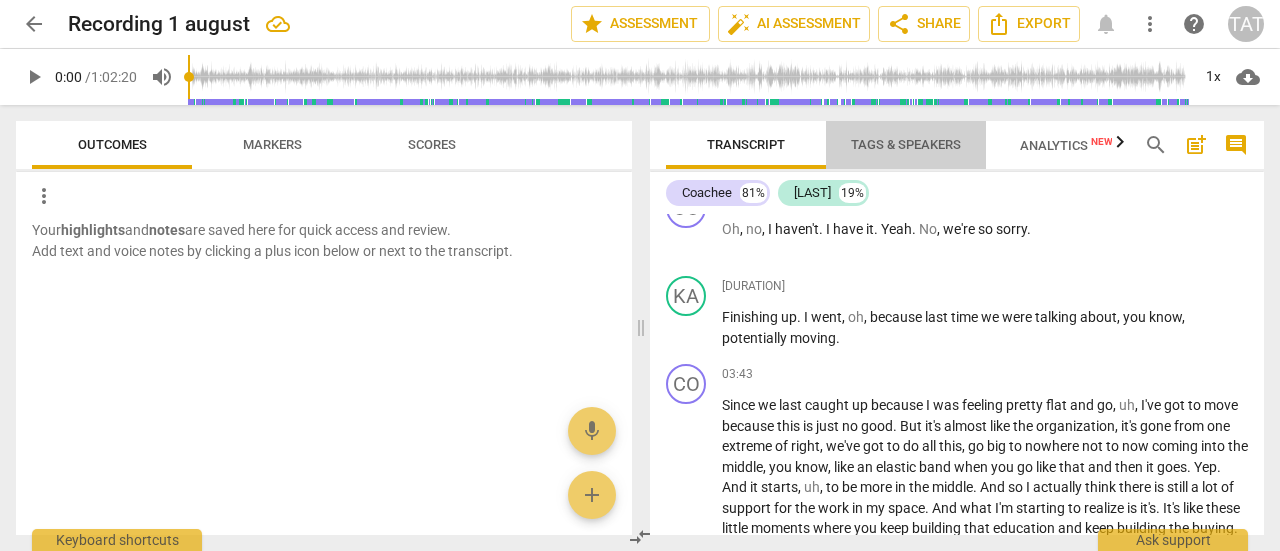 click on "Tags & Speakers" at bounding box center [906, 144] 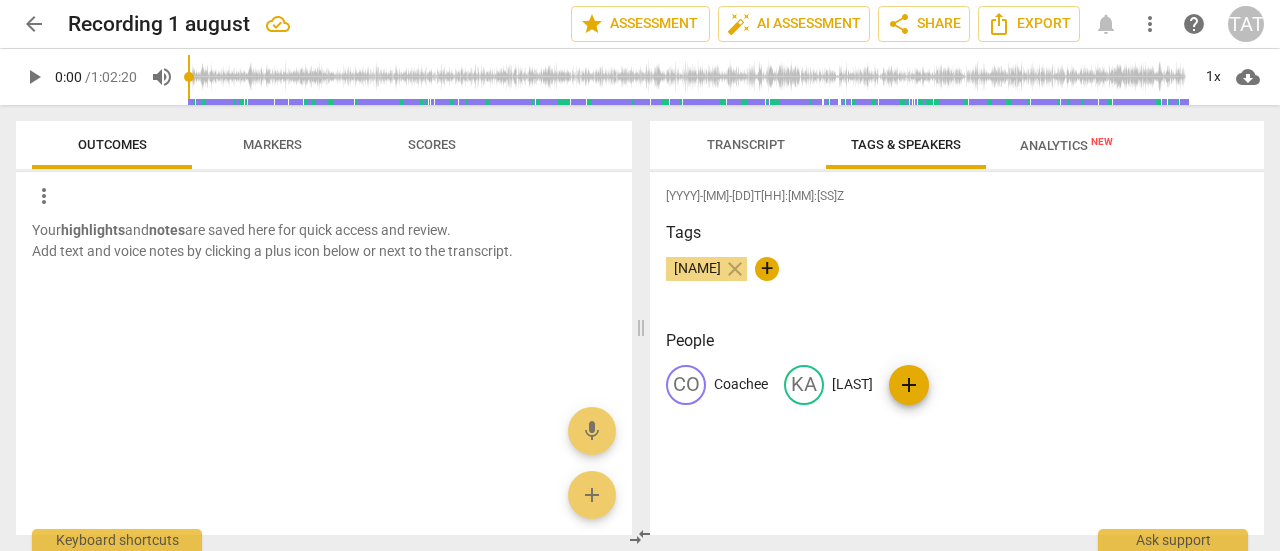 click on "Transcript" at bounding box center (746, 144) 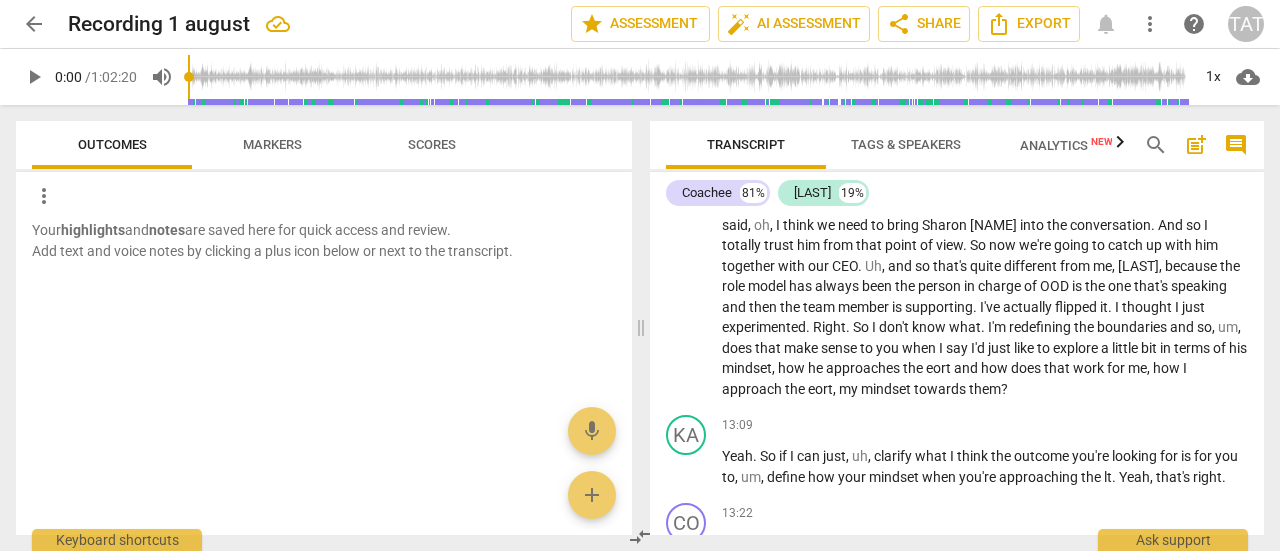 scroll, scrollTop: 5000, scrollLeft: 0, axis: vertical 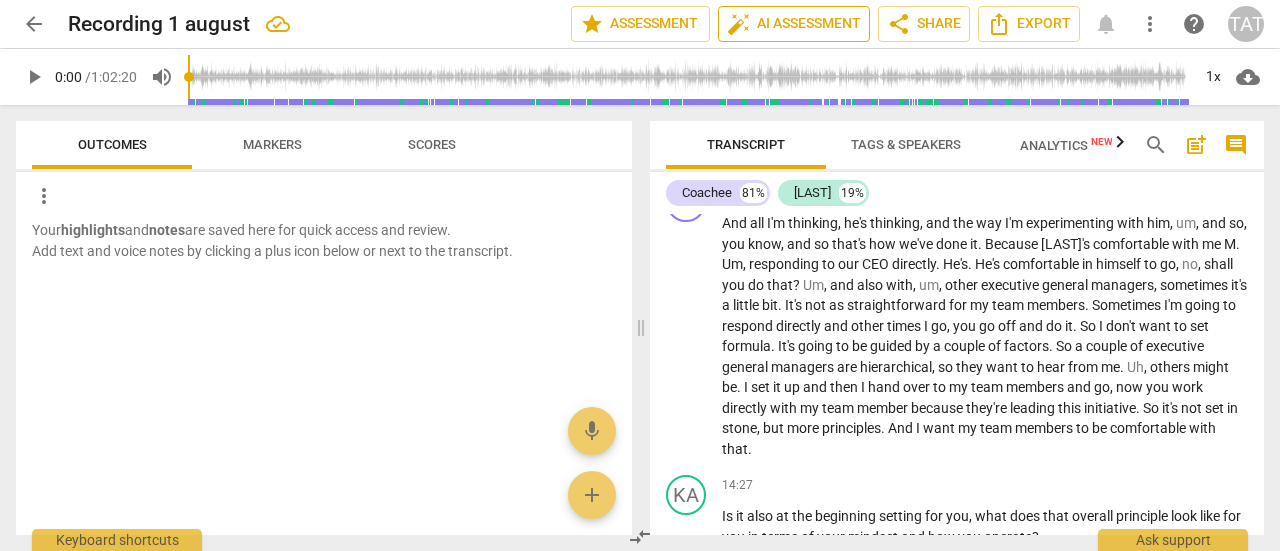 click on "auto_fix_high    AI Assessment" at bounding box center [794, 24] 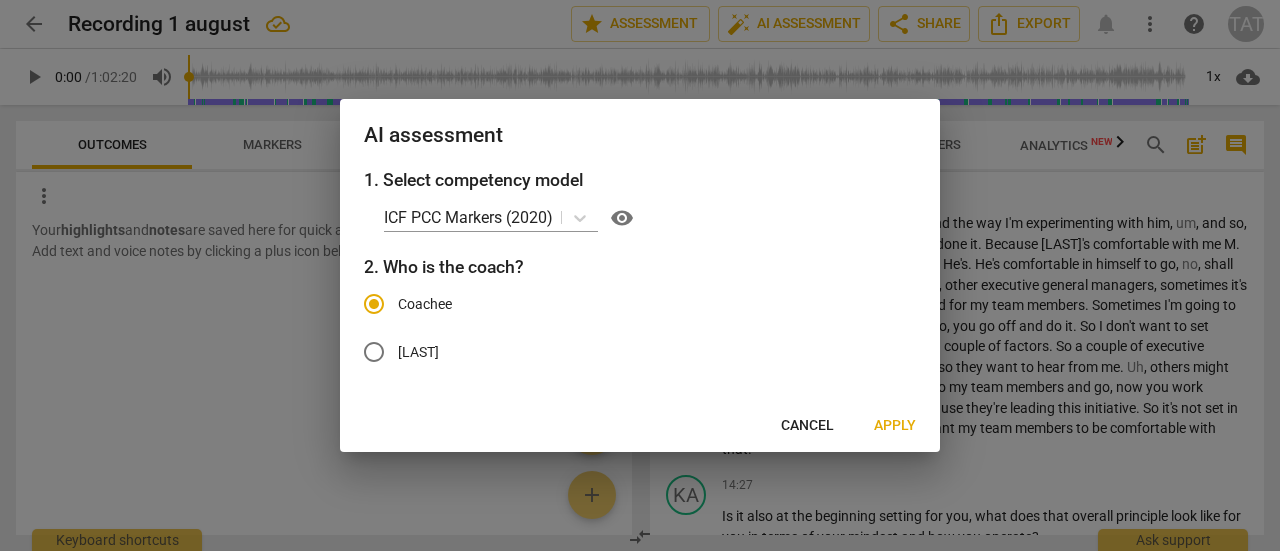 click on "[LAST]" at bounding box center [418, 352] 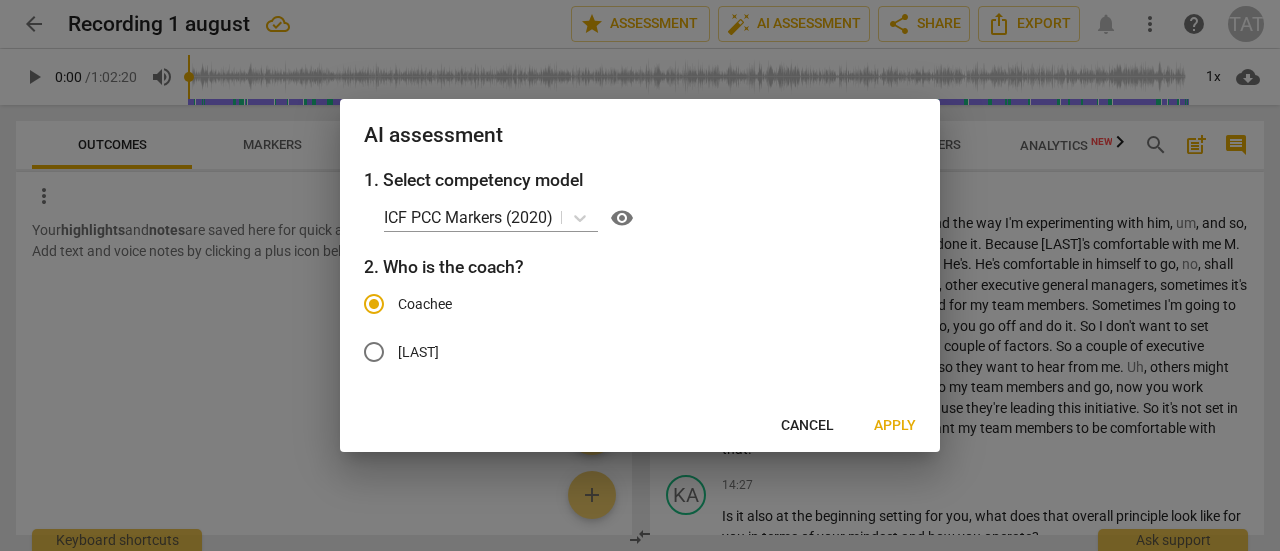 click on "[LAST]" at bounding box center [374, 352] 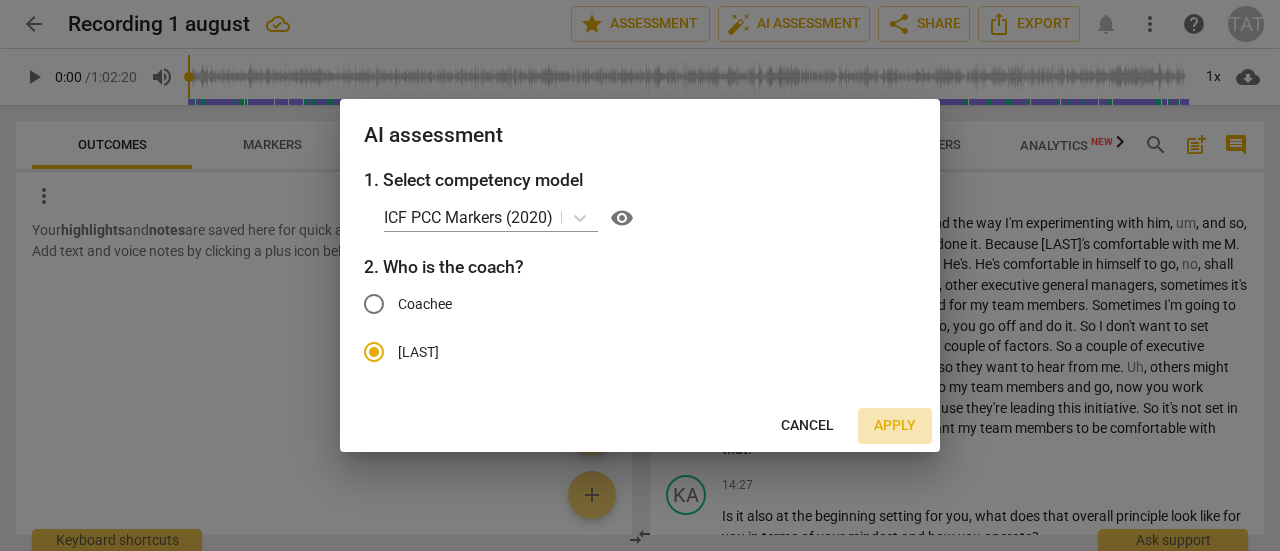 click on "Apply" at bounding box center (895, 426) 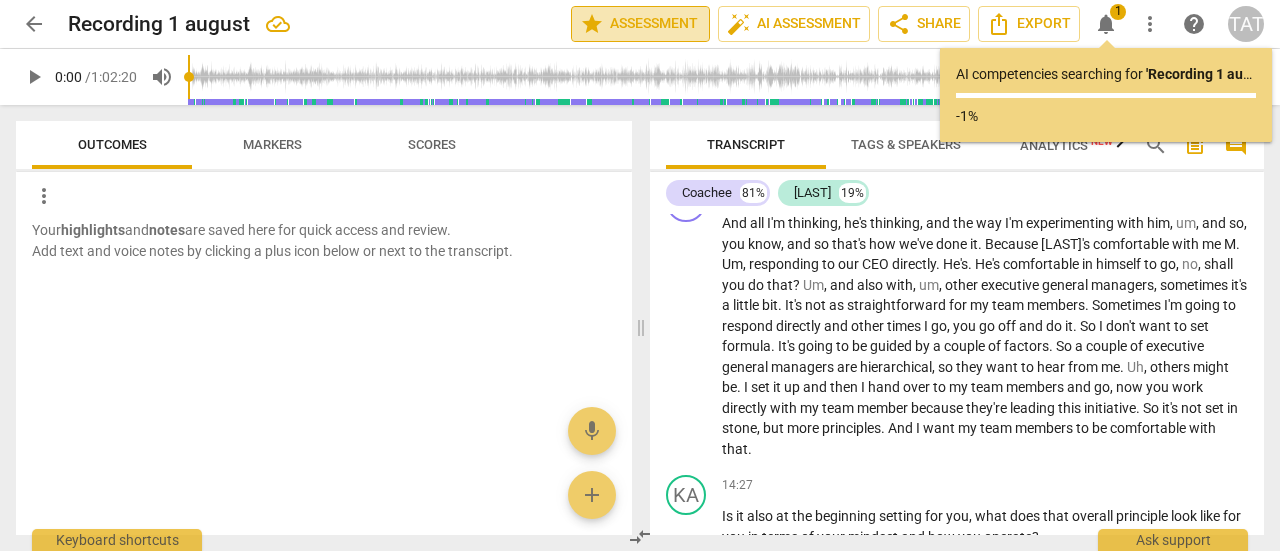 click on "star    Assessment" at bounding box center [640, 24] 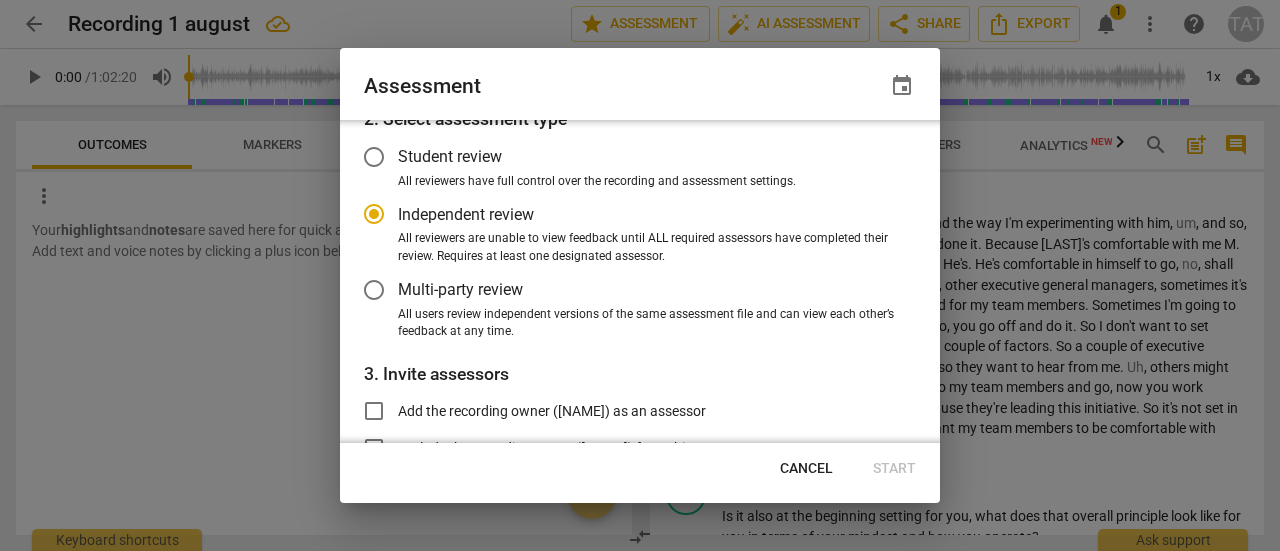 scroll, scrollTop: 200, scrollLeft: 0, axis: vertical 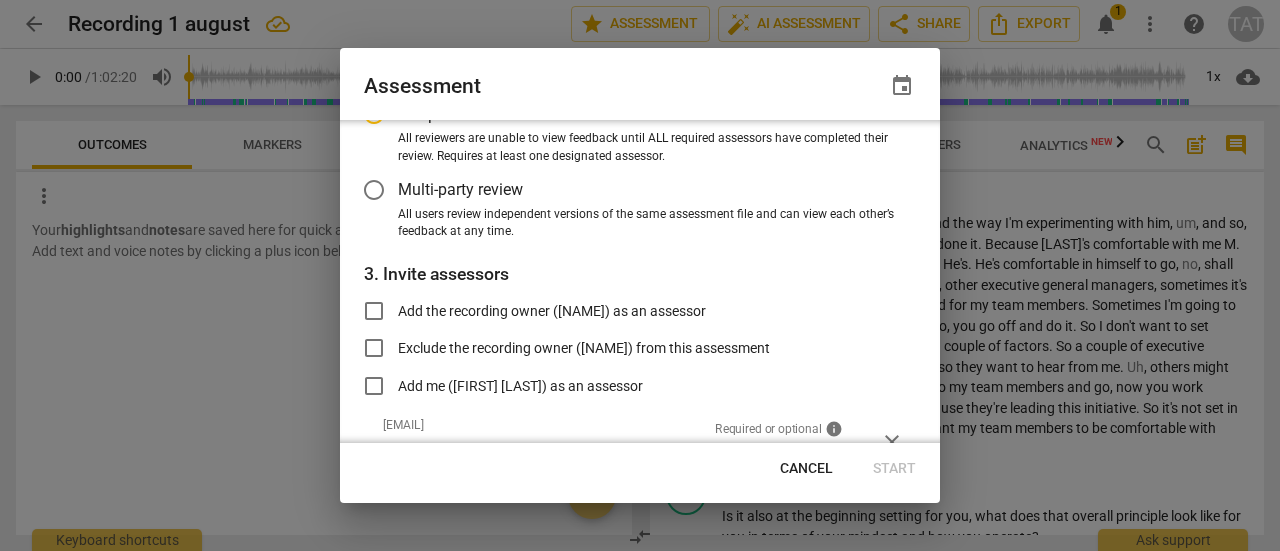 click on "Cancel" at bounding box center [806, 469] 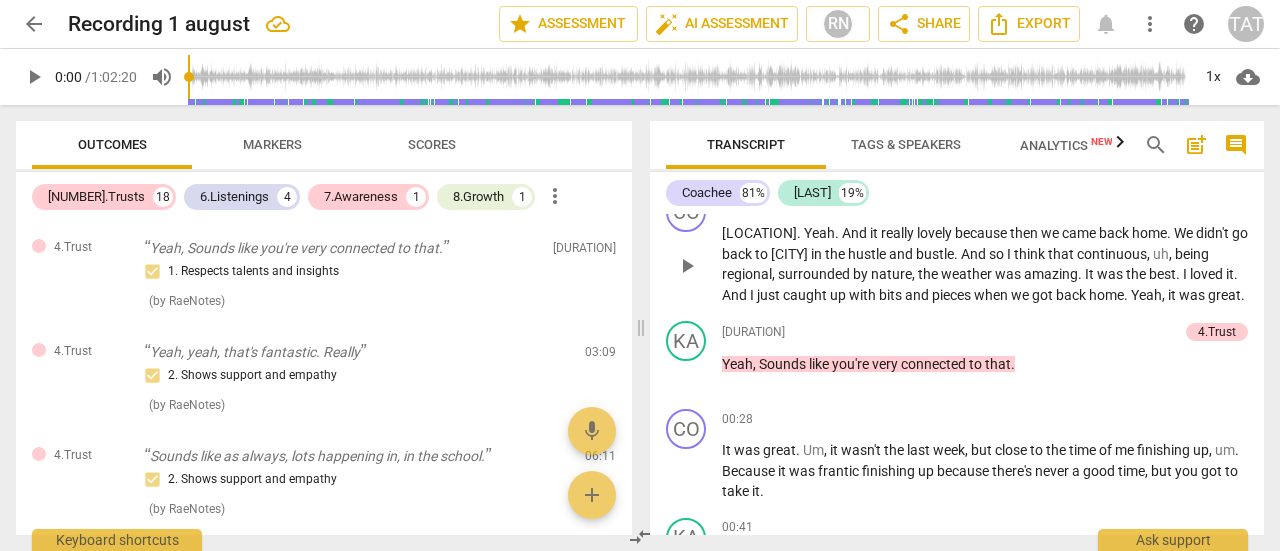 scroll, scrollTop: 0, scrollLeft: 0, axis: both 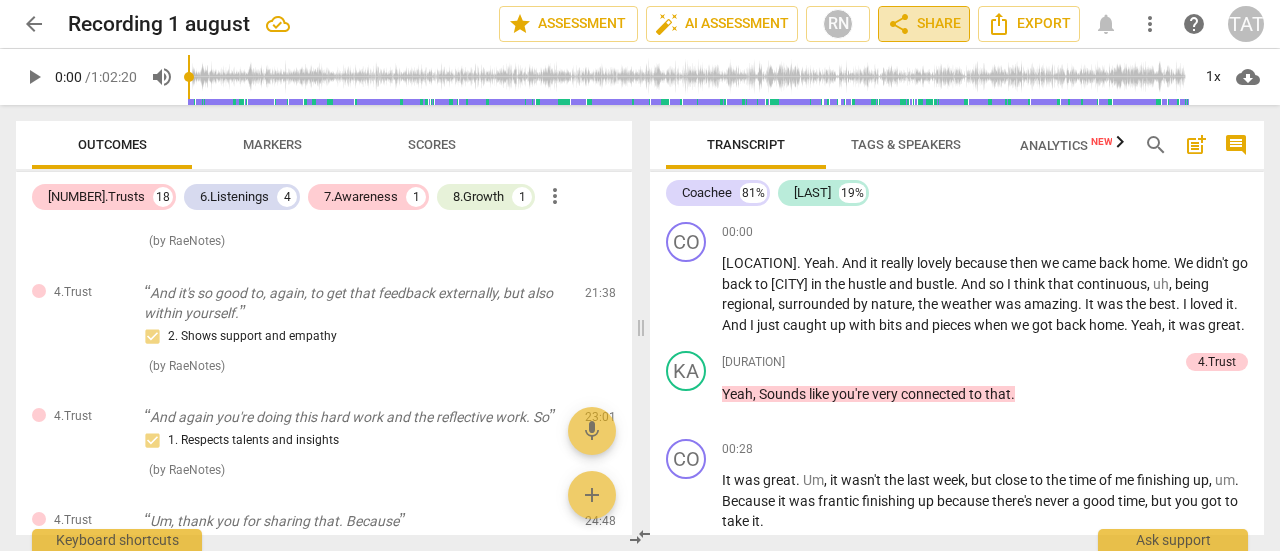 click on "share    Share" at bounding box center [924, 24] 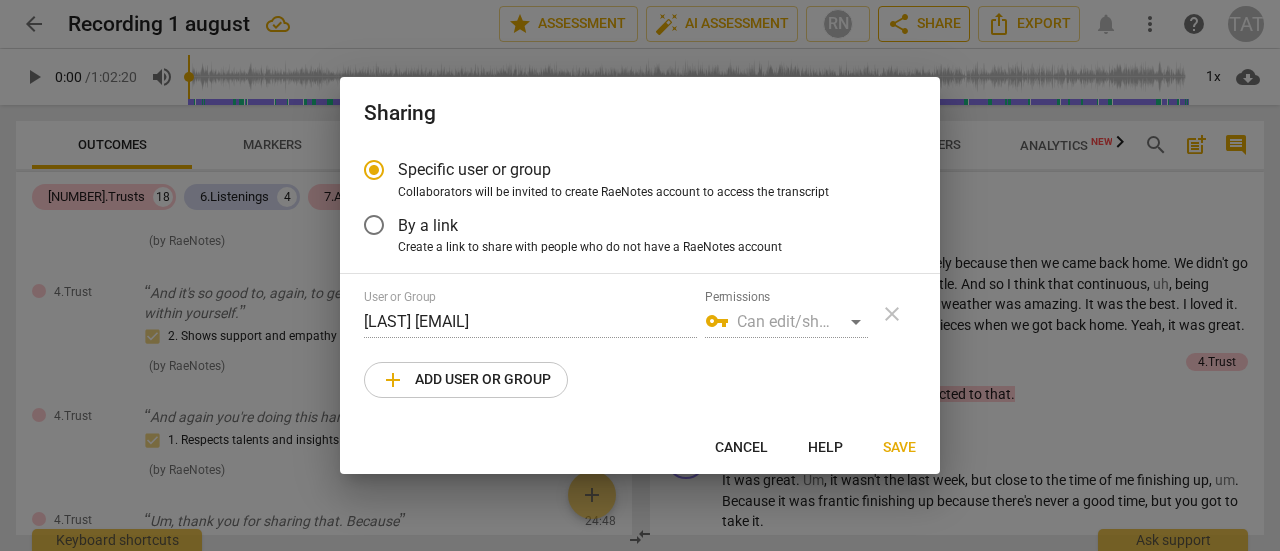 radio on "false" 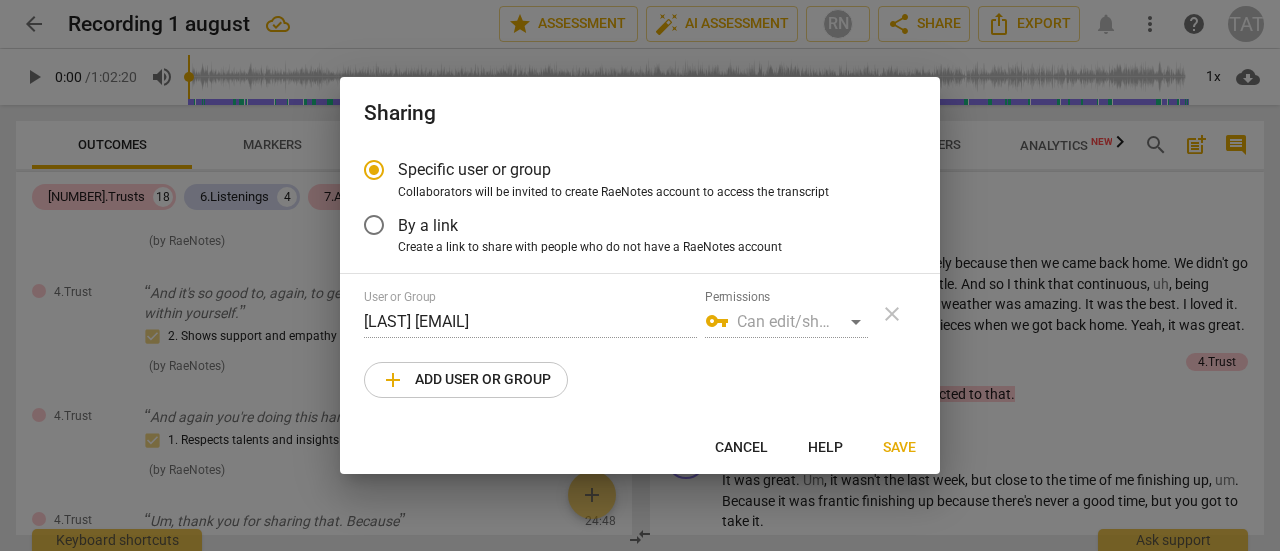 click on "By a link" at bounding box center (428, 225) 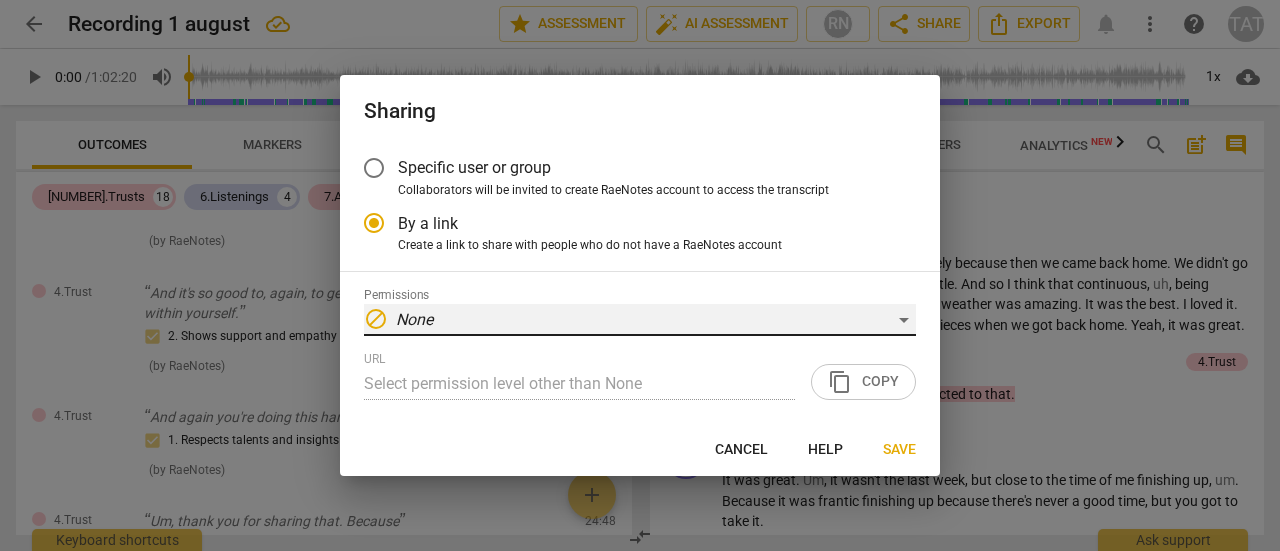 click on "block None" at bounding box center (640, 320) 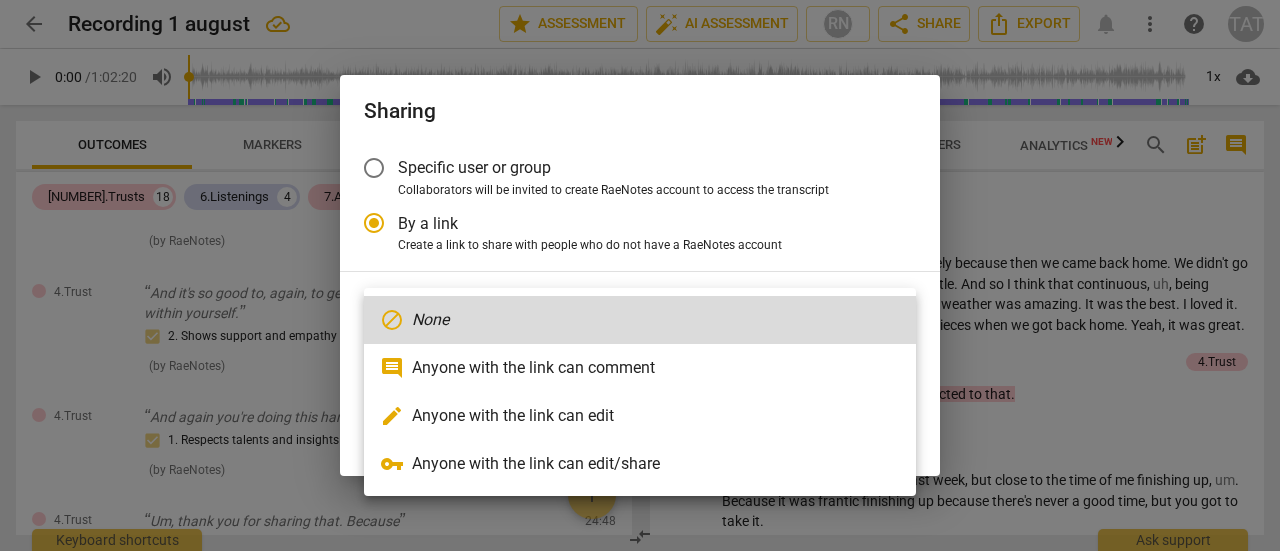 click on "edit Anyone with the link can edit" at bounding box center (640, 416) 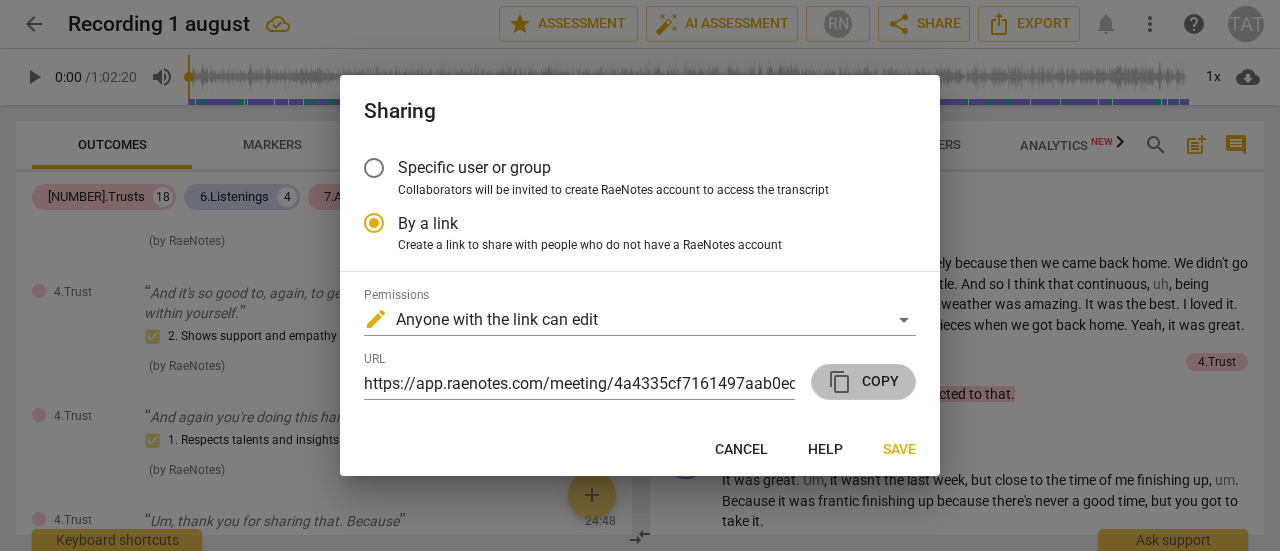 click on "content_copy   Copy" at bounding box center (863, 382) 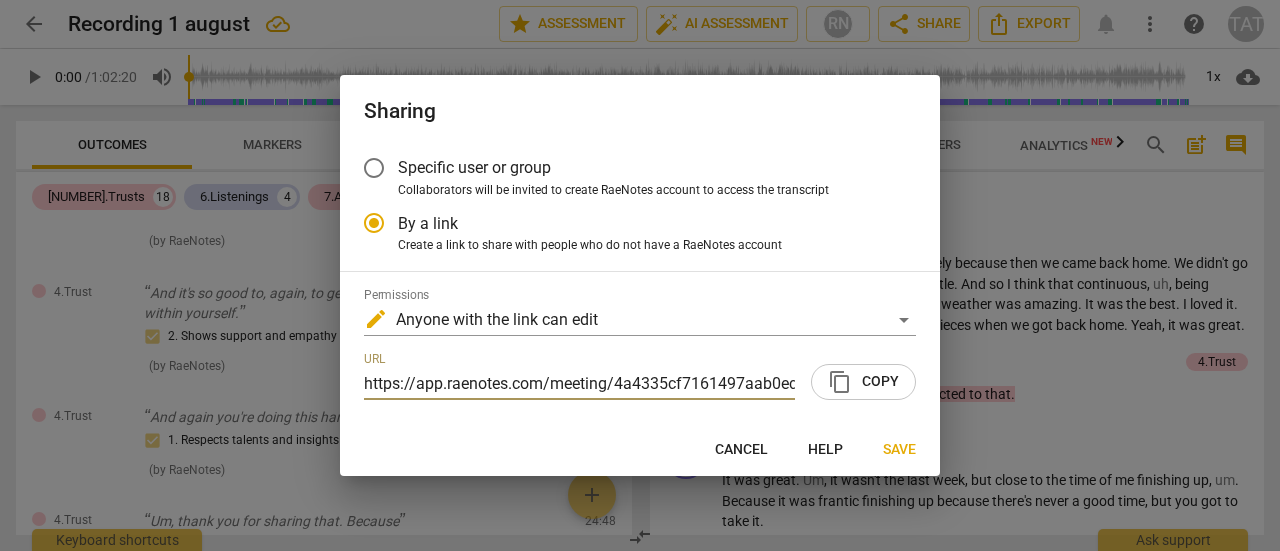 click on "Cancel" at bounding box center [741, 450] 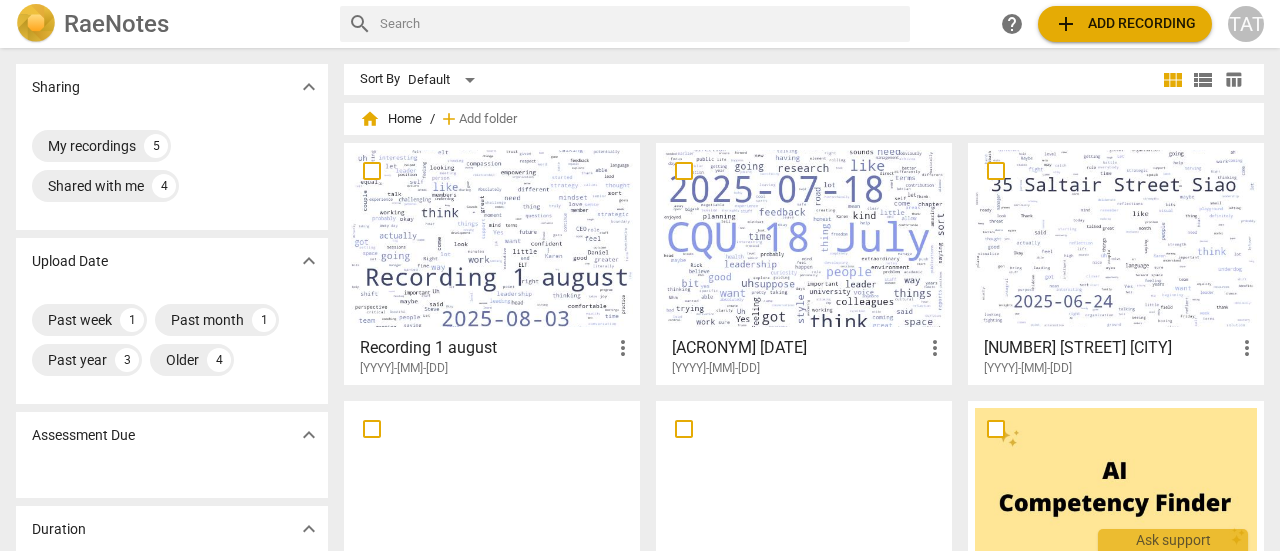 click at bounding box center (804, 238) 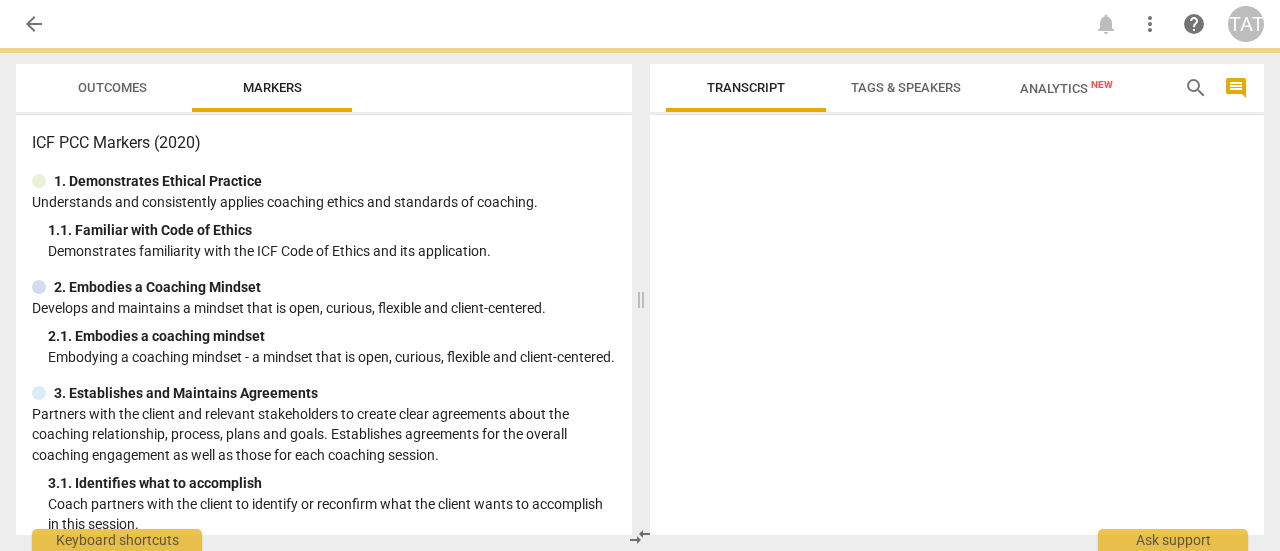 click at bounding box center [957, 329] 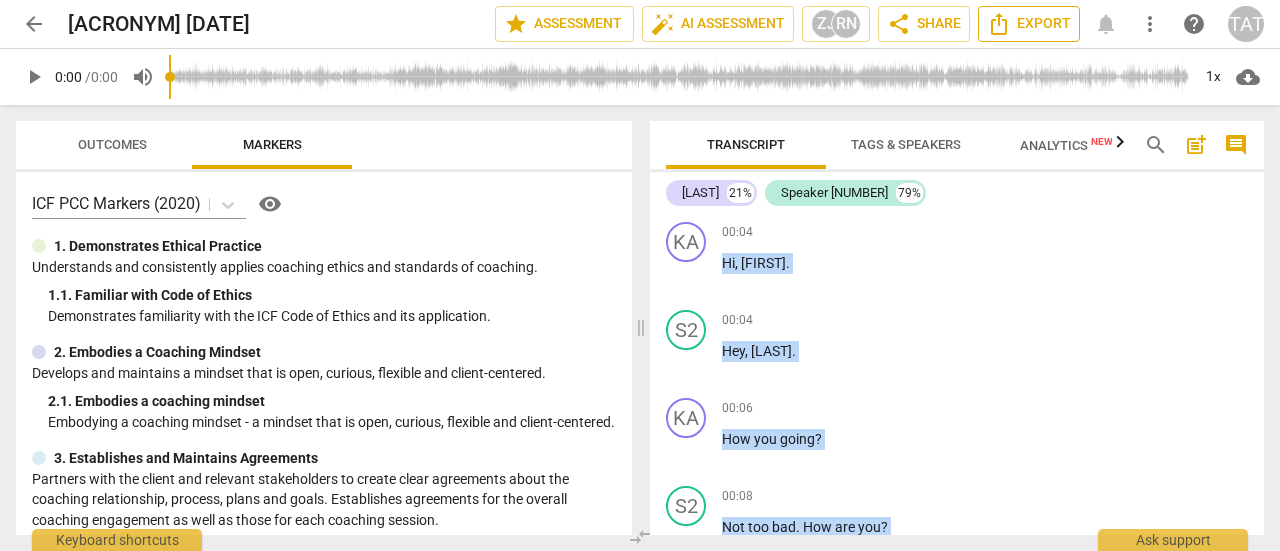 click on "Export" at bounding box center (1029, 24) 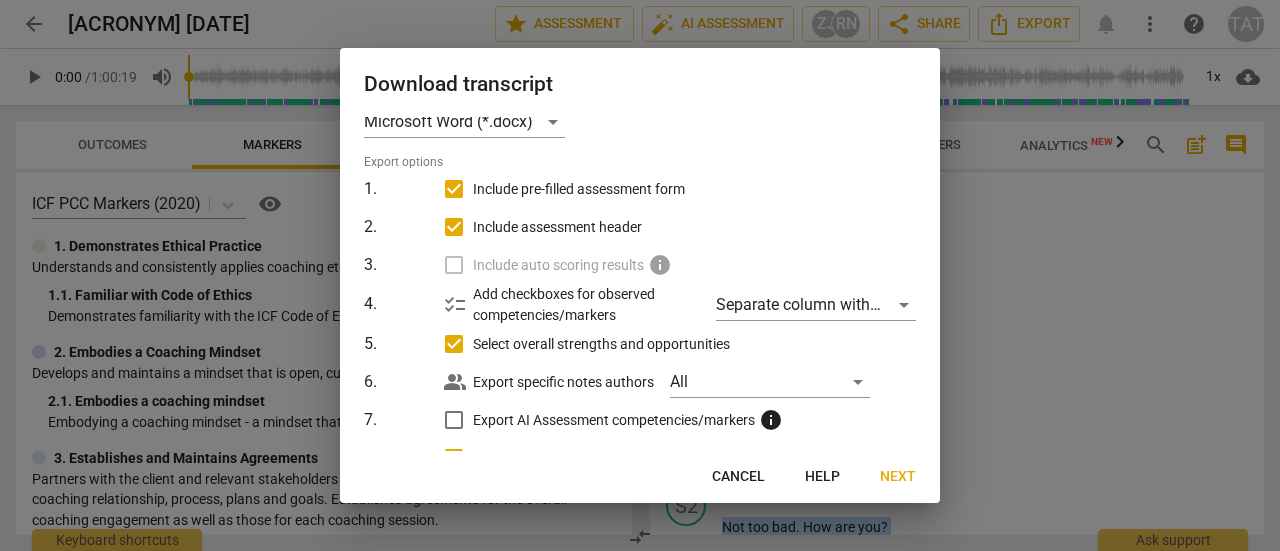 scroll, scrollTop: 7, scrollLeft: 0, axis: vertical 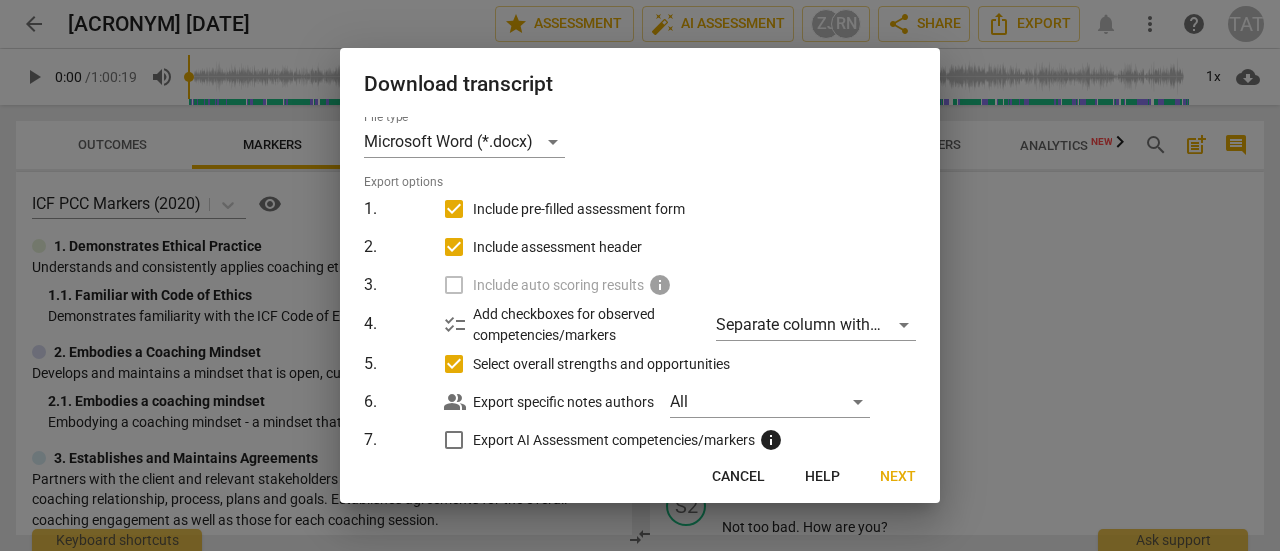 click on "Include auto scoring results info" at bounding box center [665, 285] 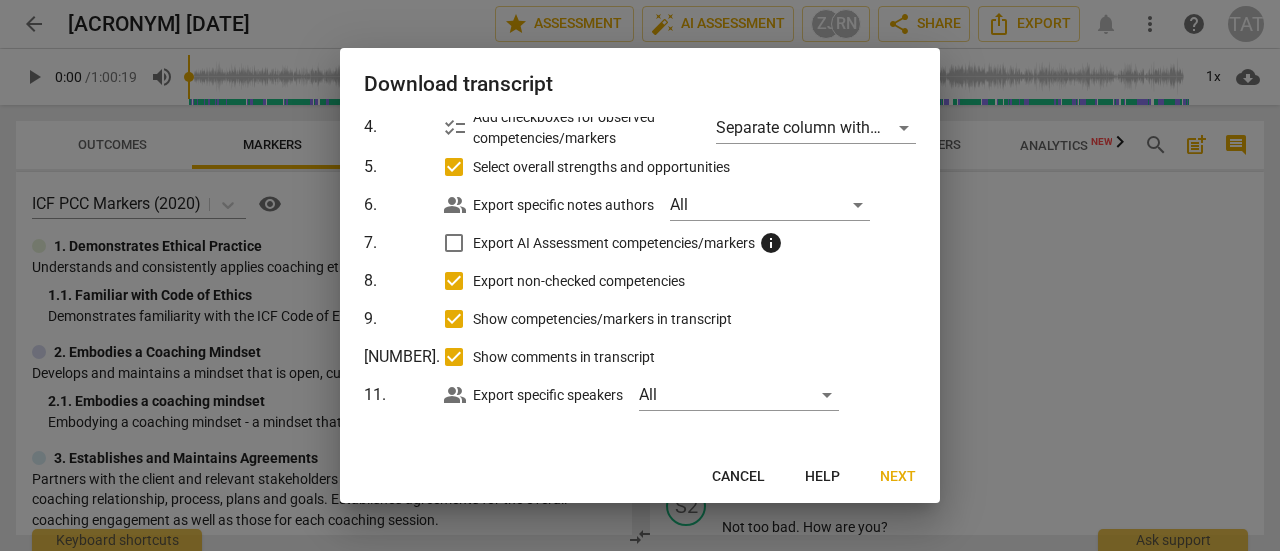 scroll, scrollTop: 207, scrollLeft: 0, axis: vertical 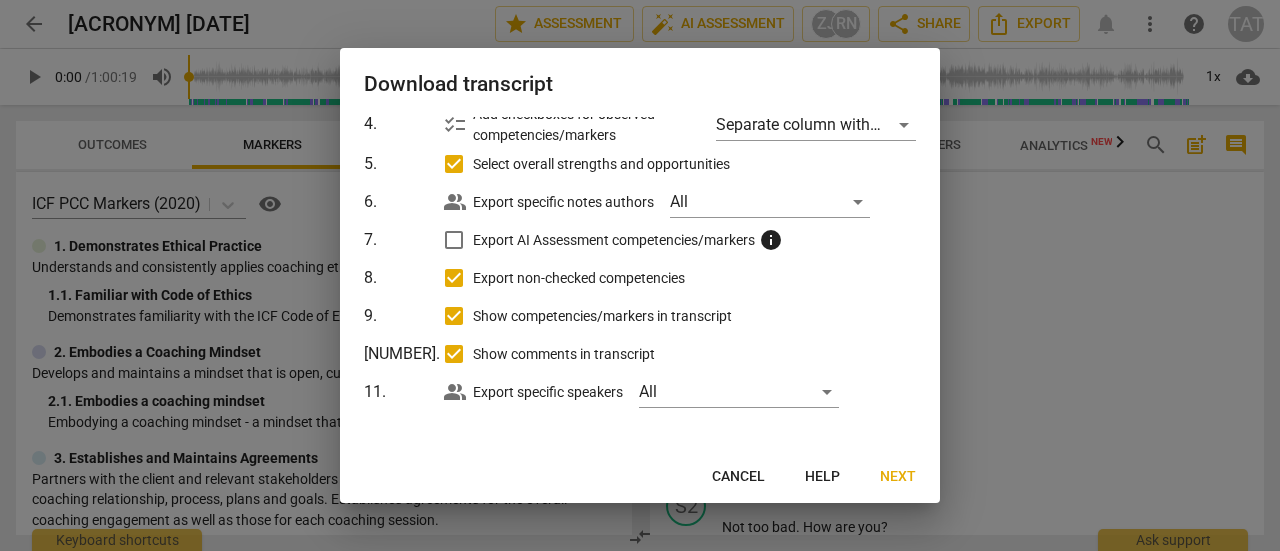 click on "Export AI Assessment competencies/markers info" at bounding box center (454, 240) 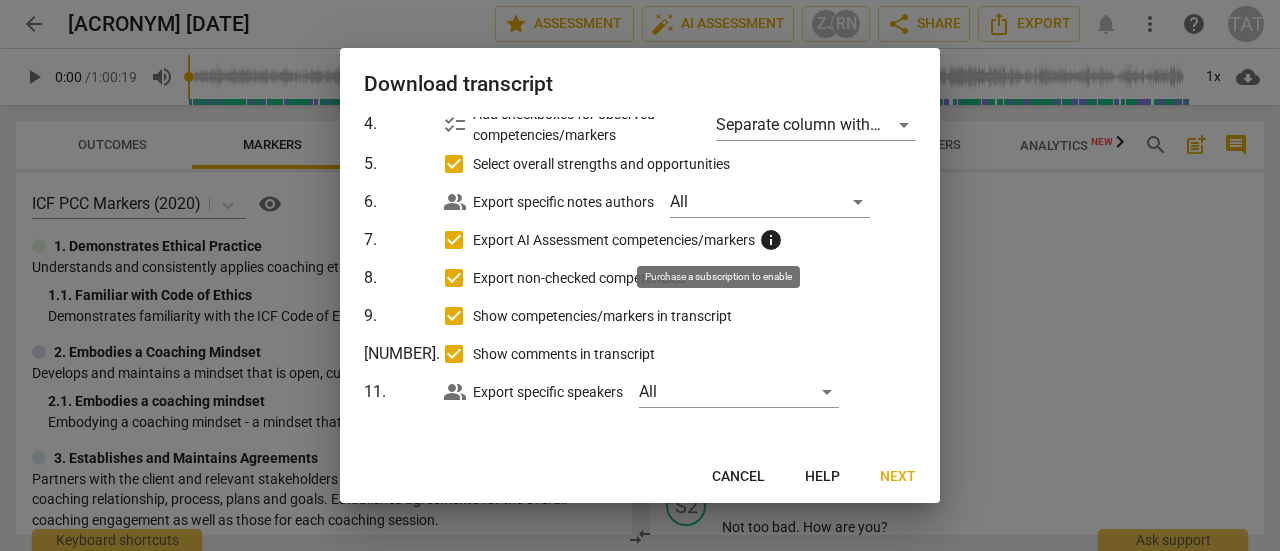 click on "info" at bounding box center [771, 240] 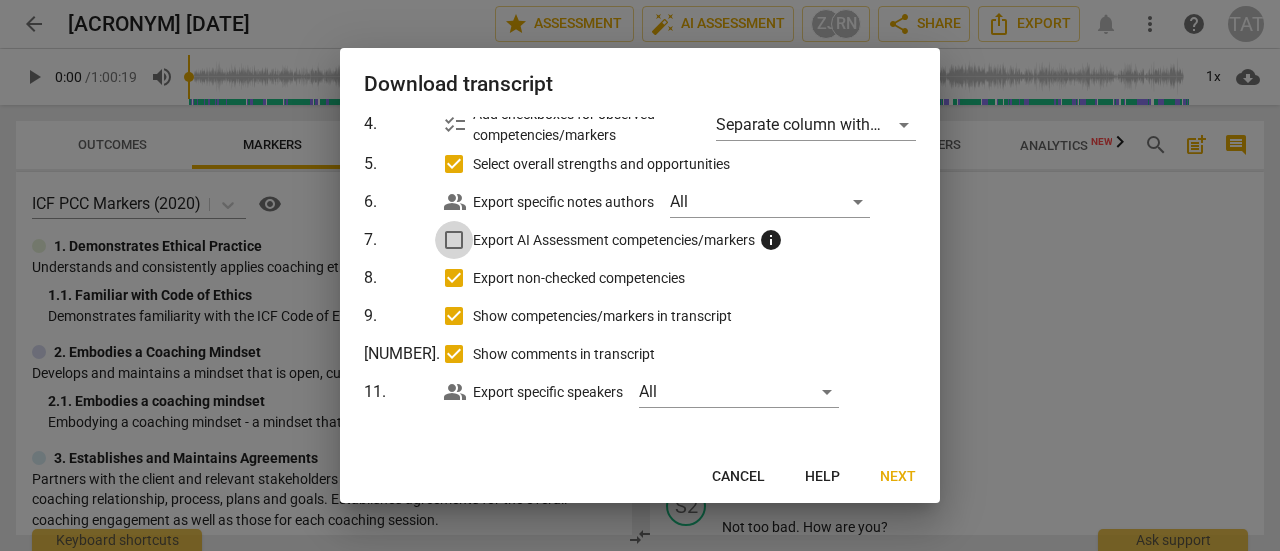 click on "Export AI Assessment competencies/markers info" at bounding box center [454, 240] 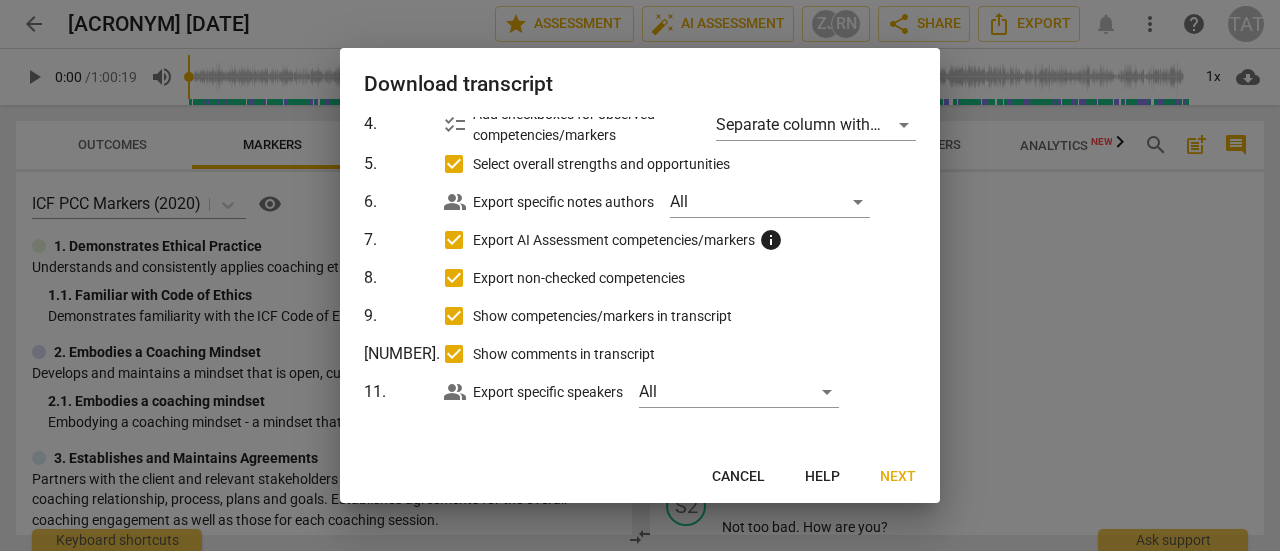 scroll, scrollTop: 7, scrollLeft: 0, axis: vertical 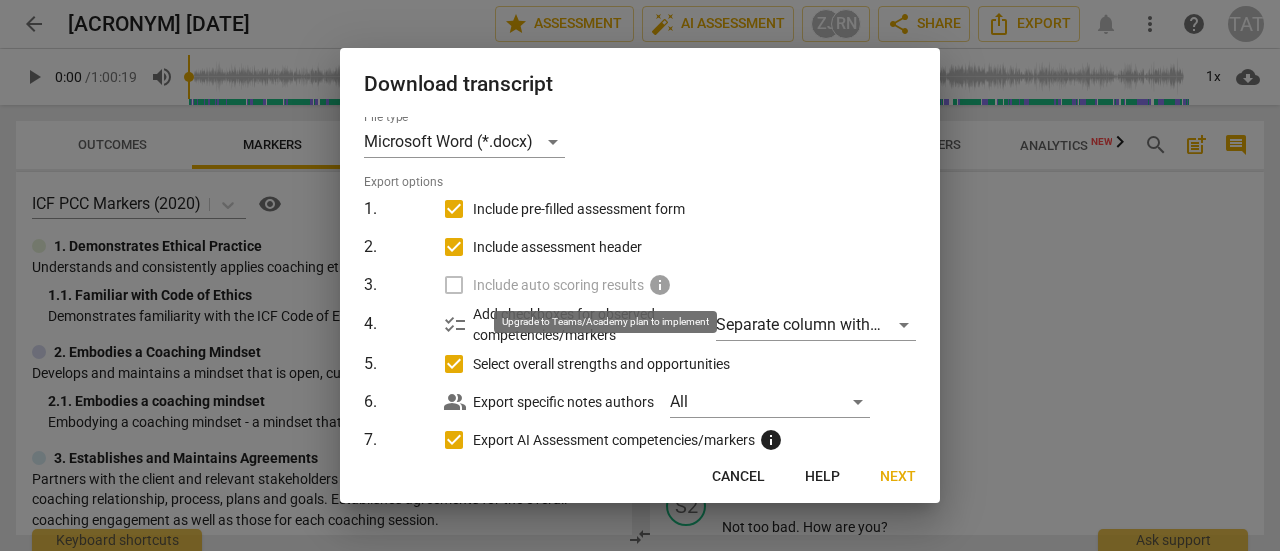 click on "info" at bounding box center (660, 285) 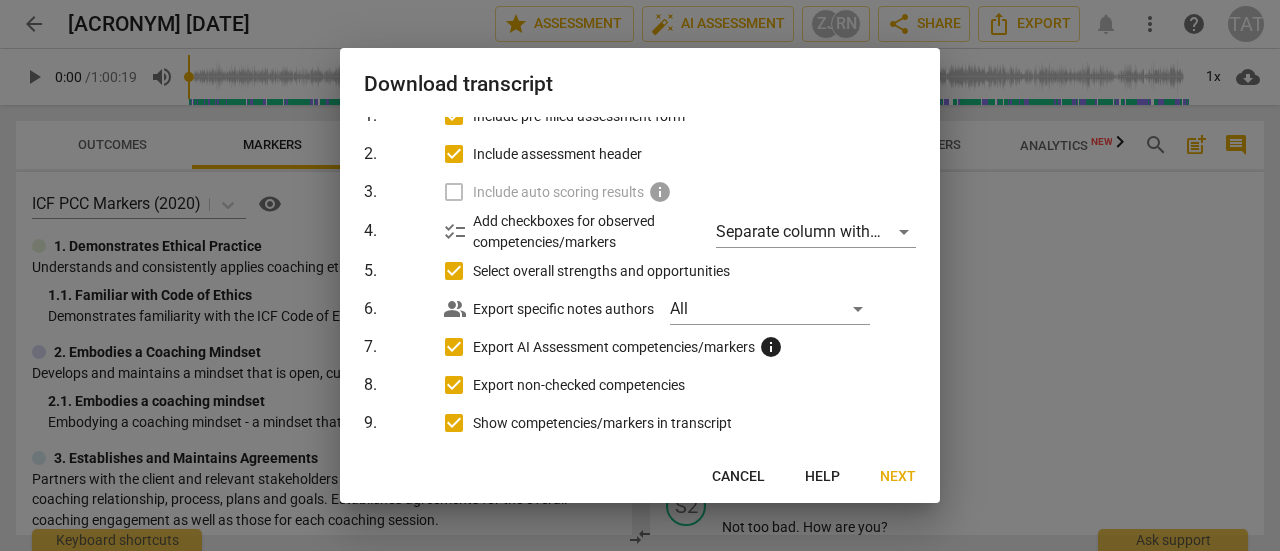 scroll, scrollTop: 207, scrollLeft: 0, axis: vertical 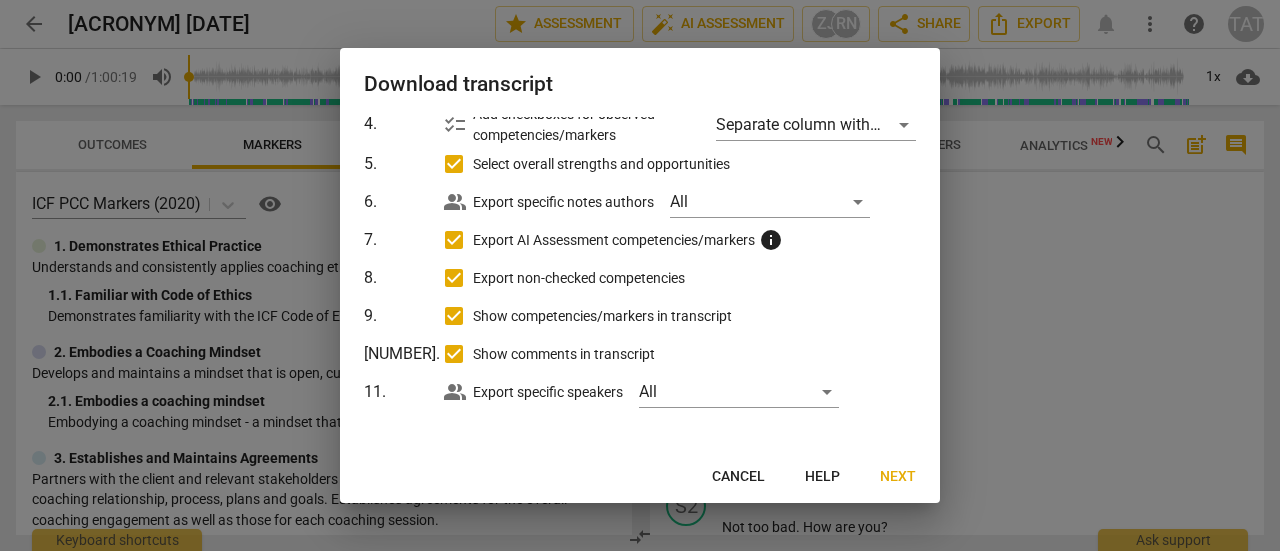 click on "Next" at bounding box center (898, 477) 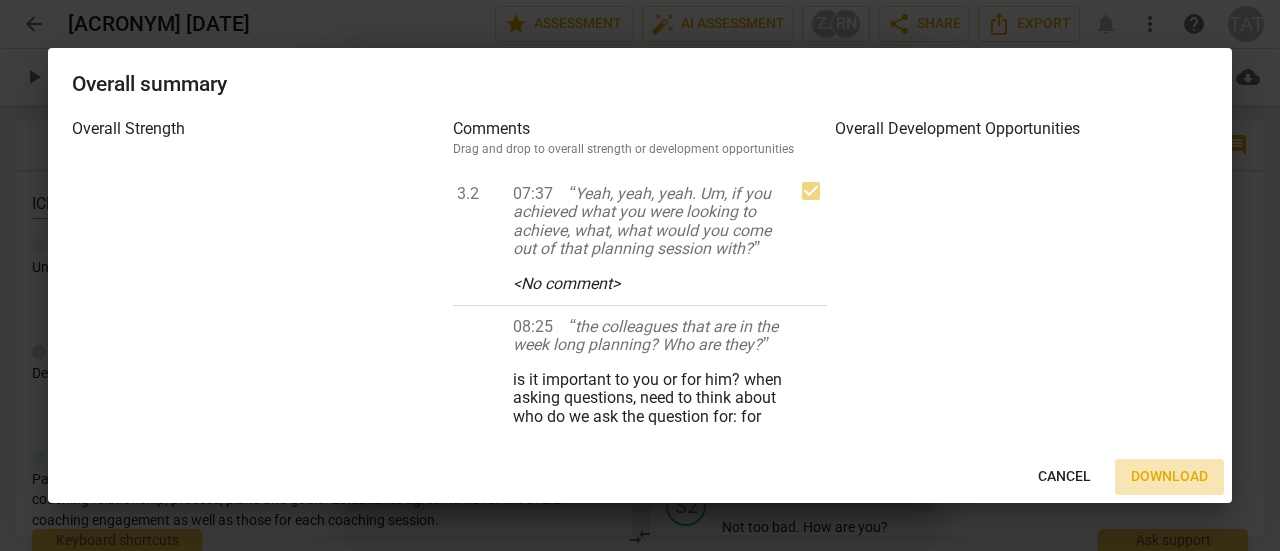 click on "Download" at bounding box center (1169, 477) 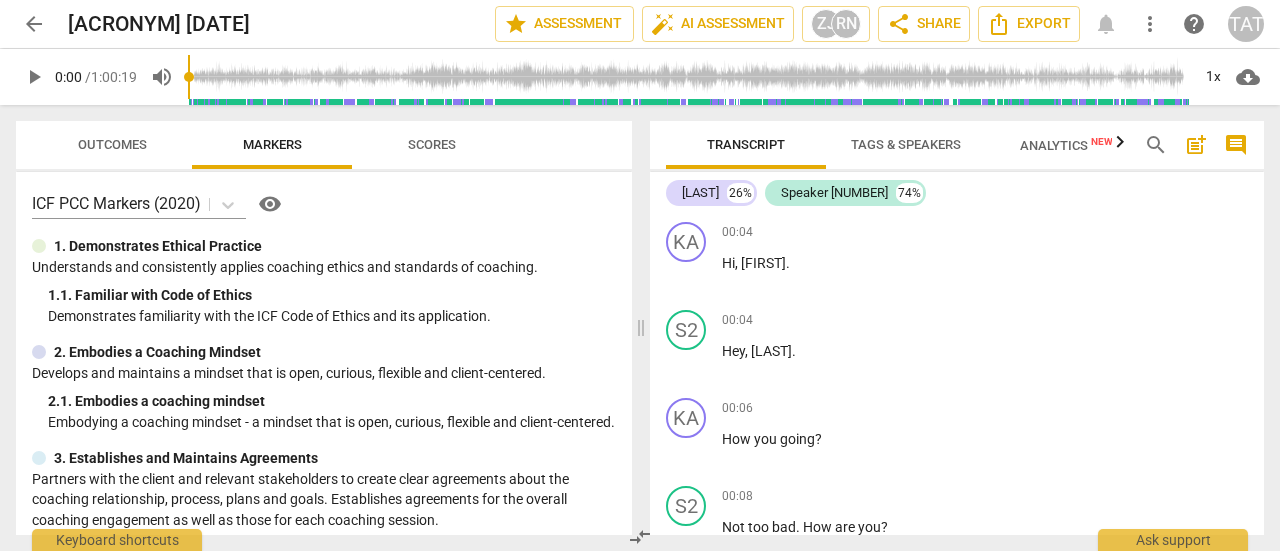 click on "arrow_back" at bounding box center (34, 24) 